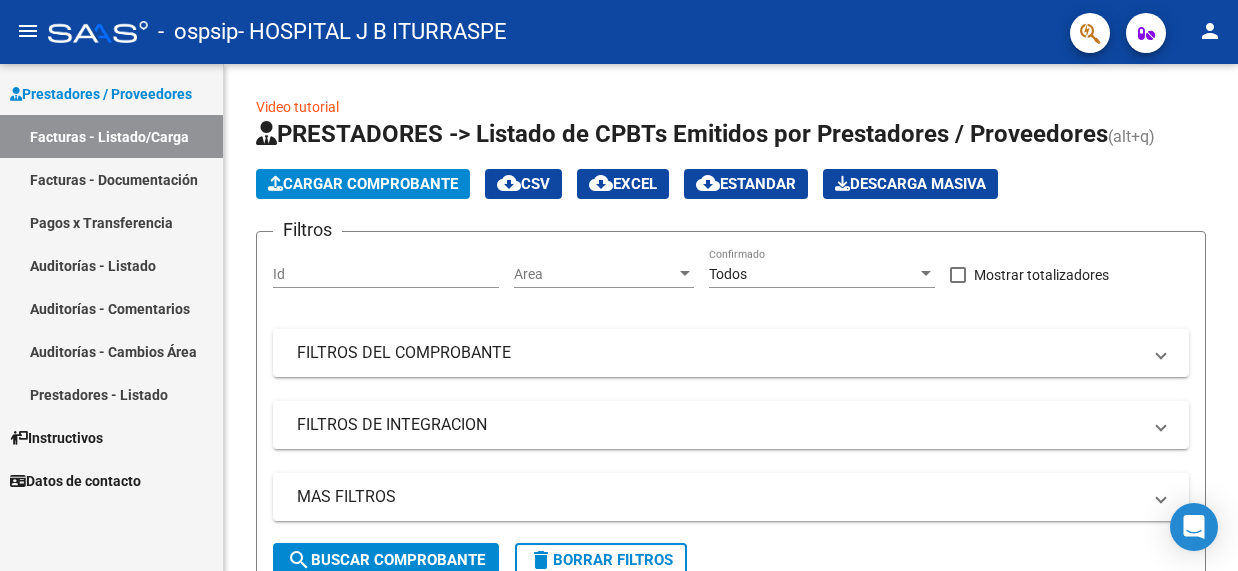 scroll, scrollTop: 0, scrollLeft: 0, axis: both 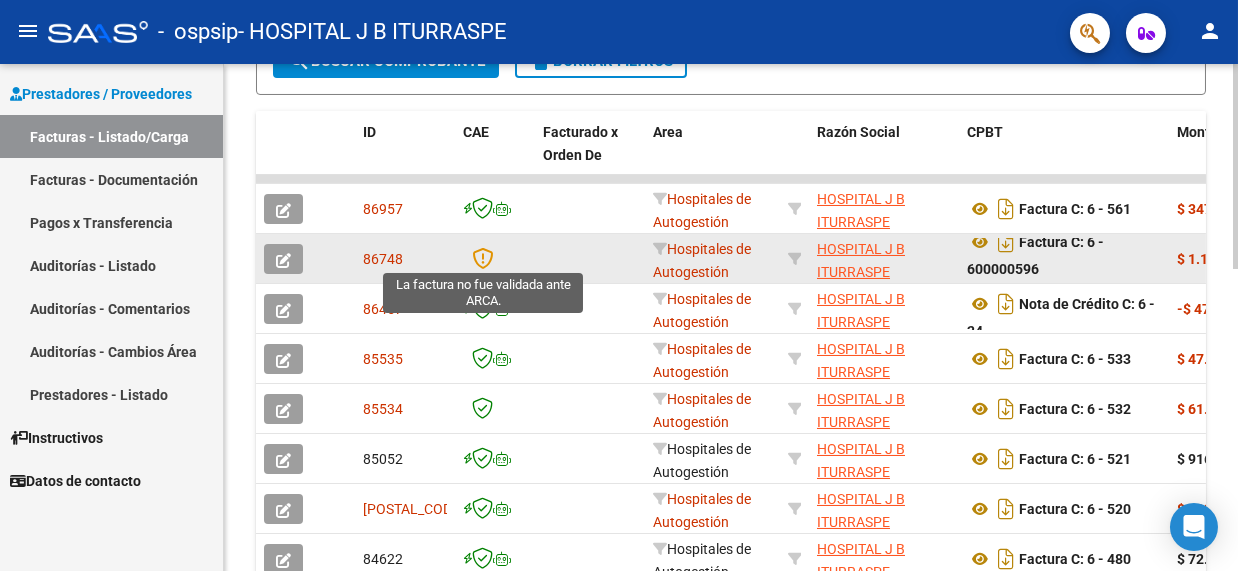 click 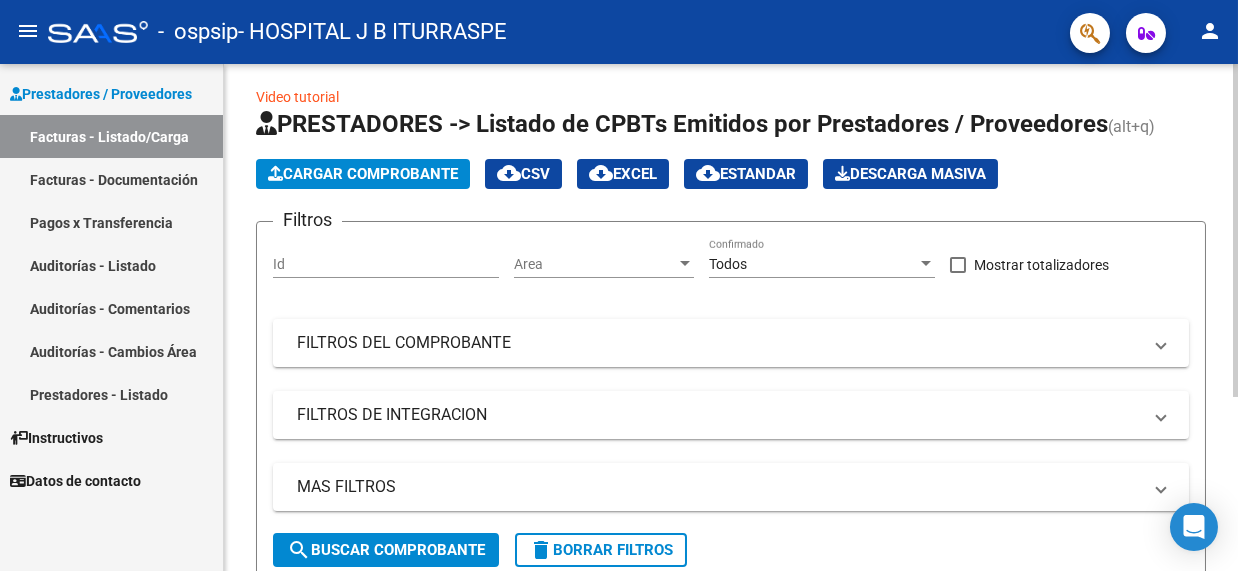 scroll, scrollTop: 0, scrollLeft: 0, axis: both 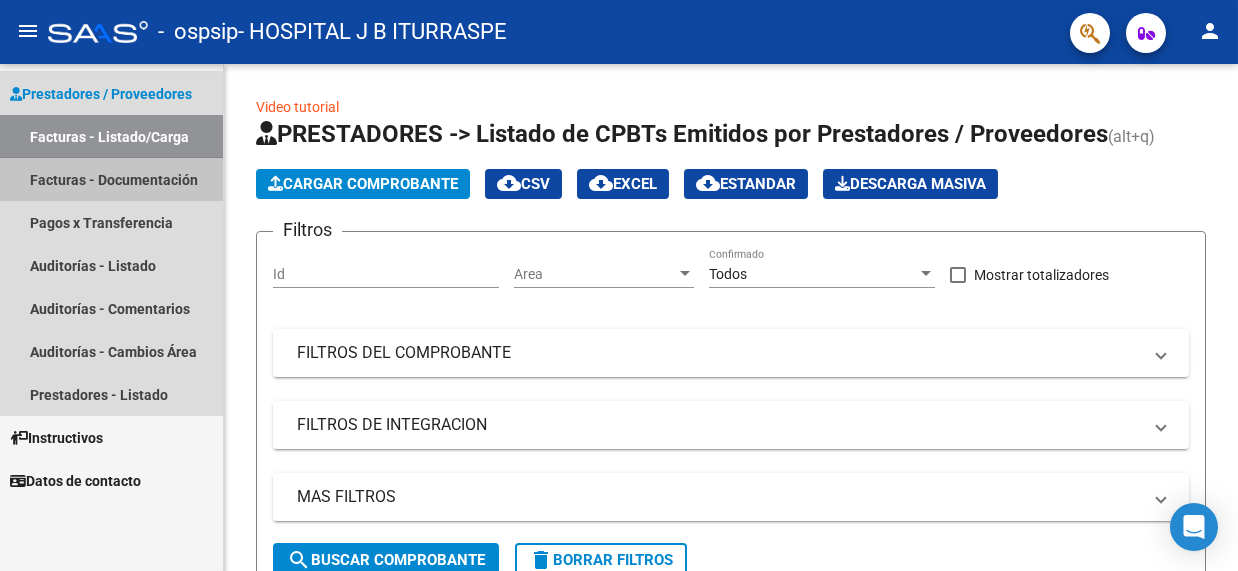 click on "Facturas - Documentación" at bounding box center [111, 179] 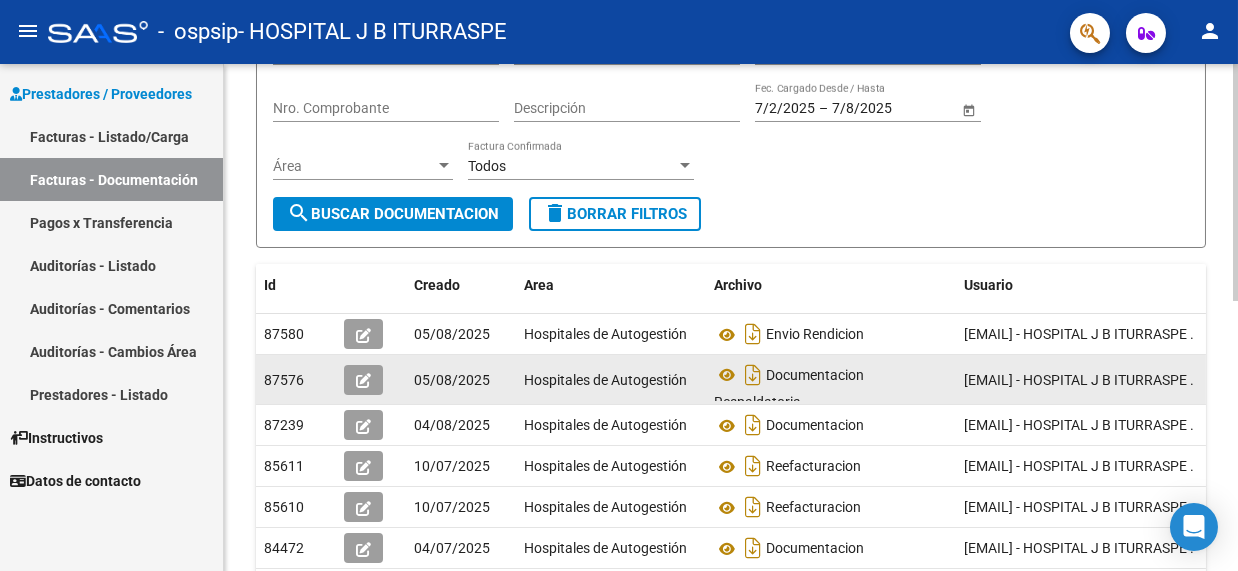 scroll, scrollTop: 200, scrollLeft: 0, axis: vertical 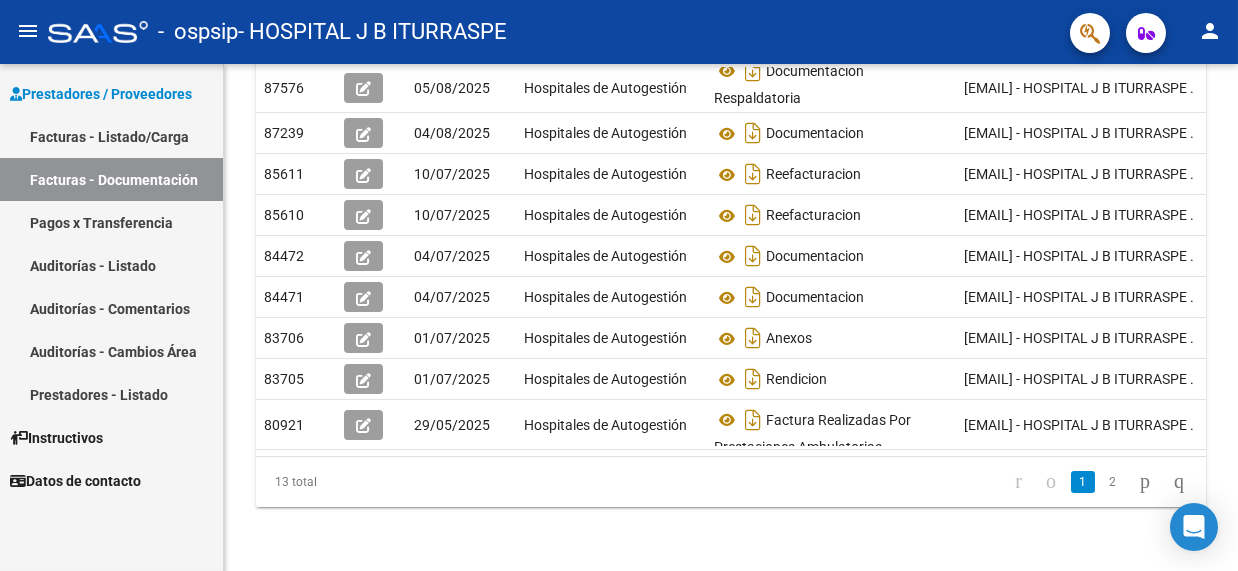 click on "Facturas - Listado/Carga" at bounding box center (111, 136) 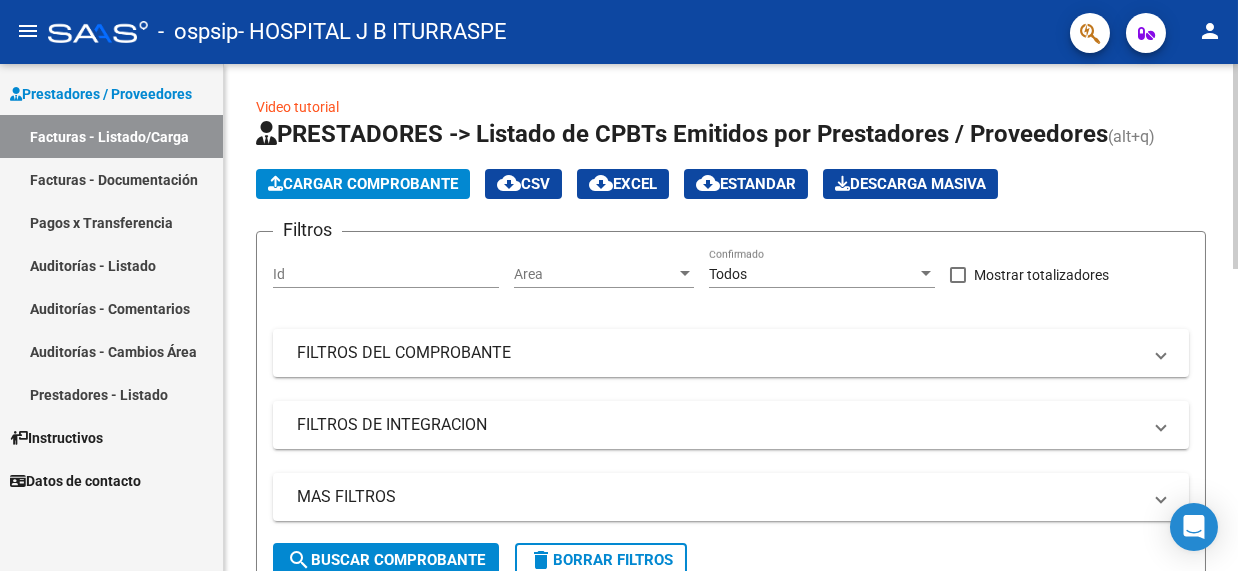 scroll, scrollTop: 299, scrollLeft: 0, axis: vertical 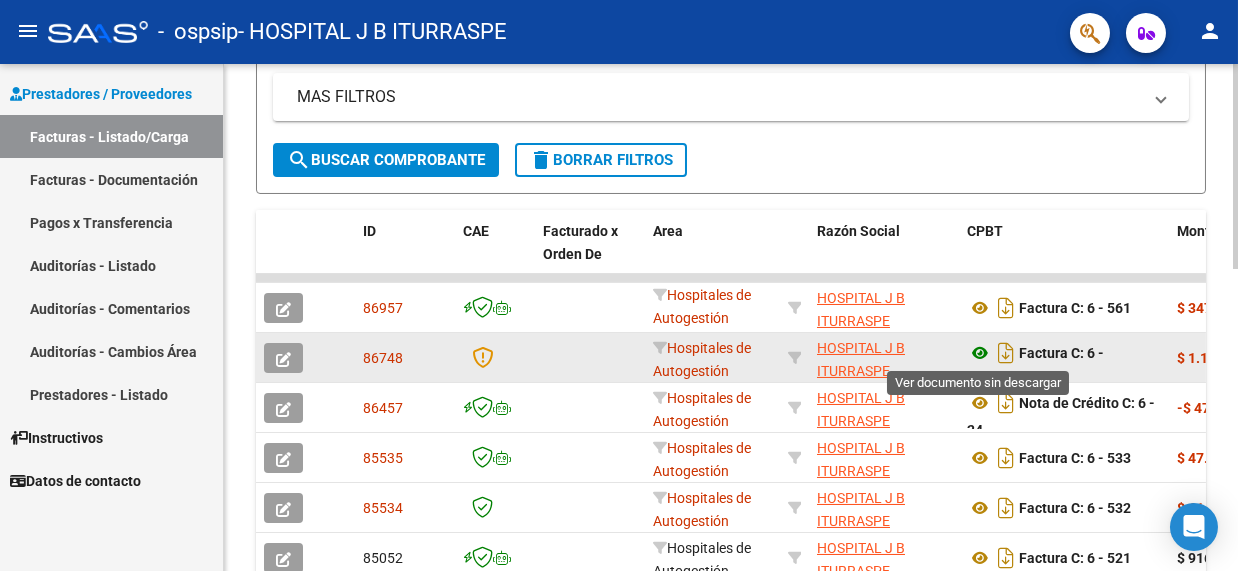 click 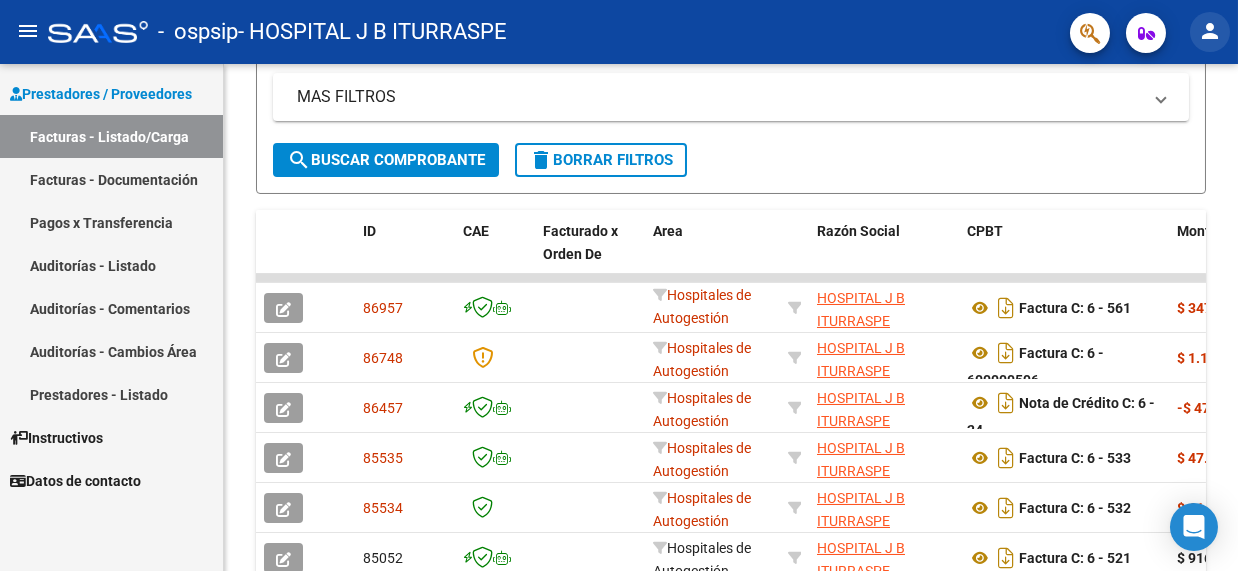 click on "person" 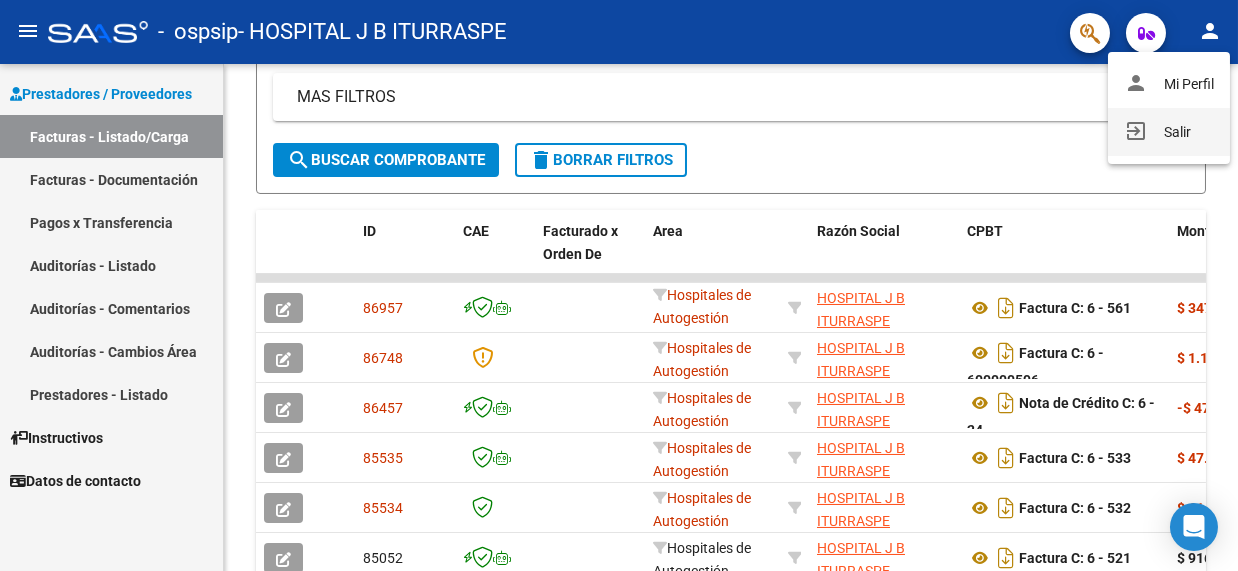 click on "exit_to_app  Salir" at bounding box center [1169, 132] 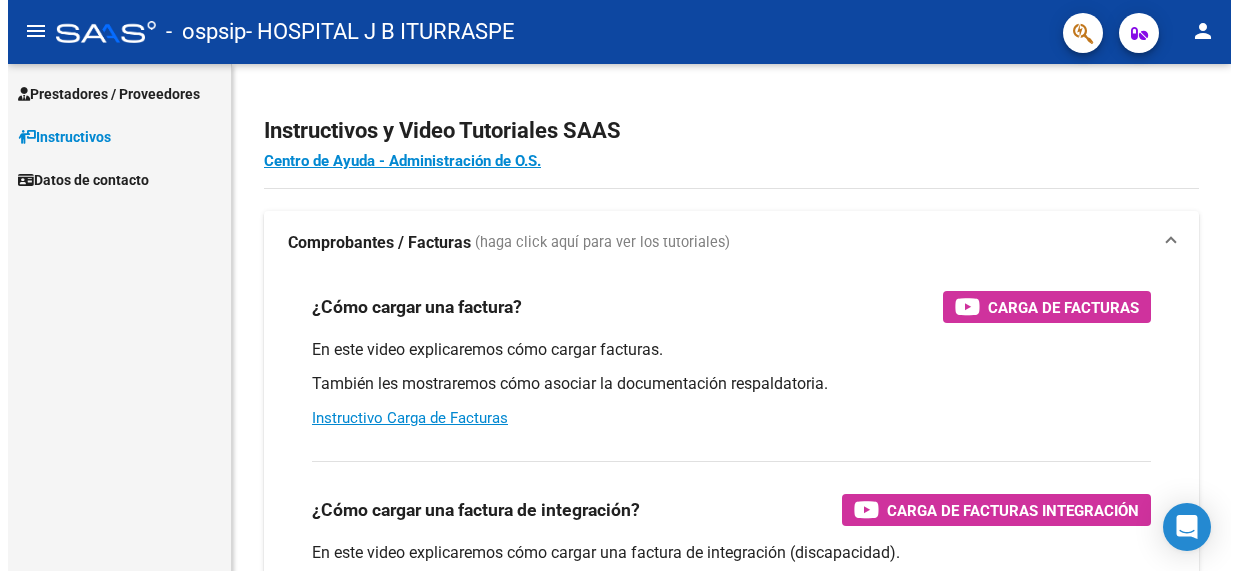 scroll, scrollTop: 0, scrollLeft: 0, axis: both 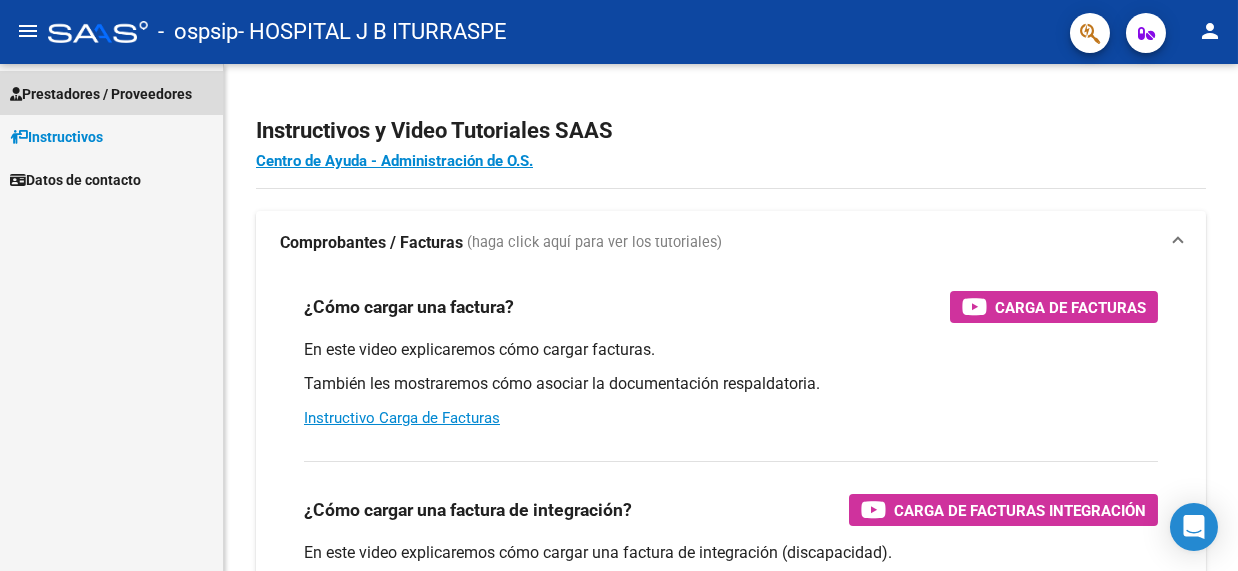 click on "Prestadores / Proveedores" at bounding box center [101, 94] 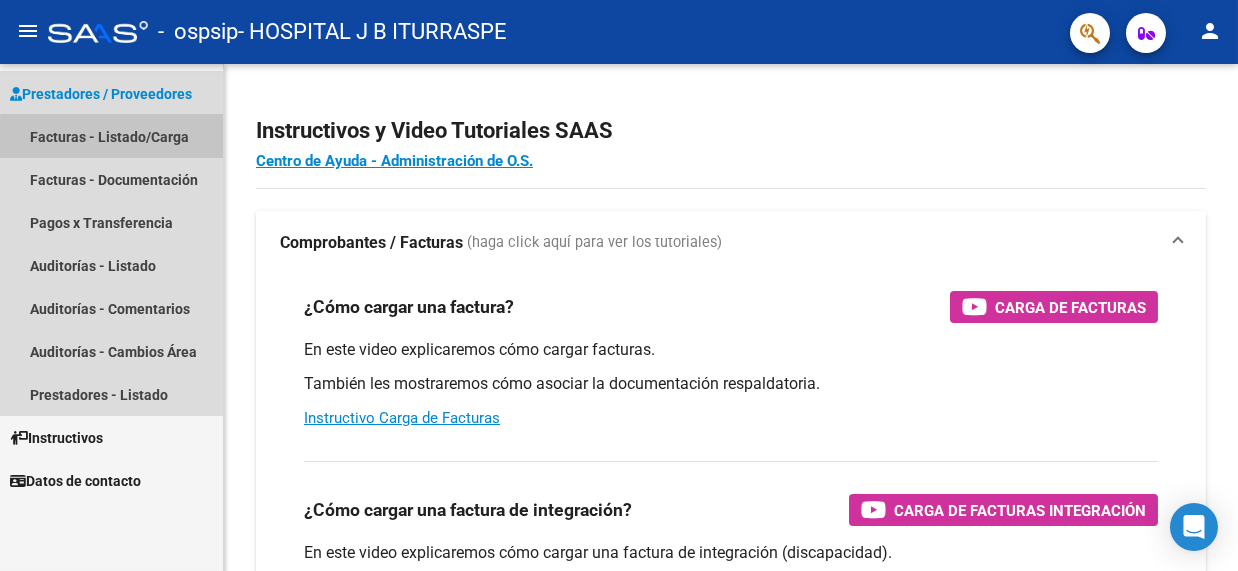 click on "Facturas - Listado/Carga" at bounding box center [111, 136] 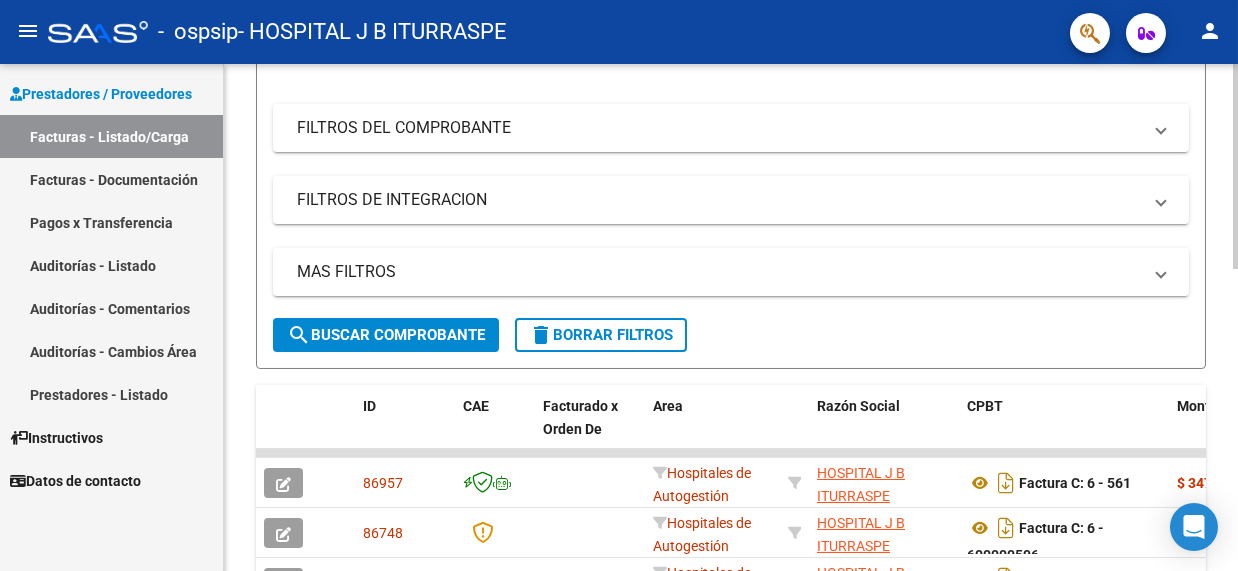scroll, scrollTop: 400, scrollLeft: 0, axis: vertical 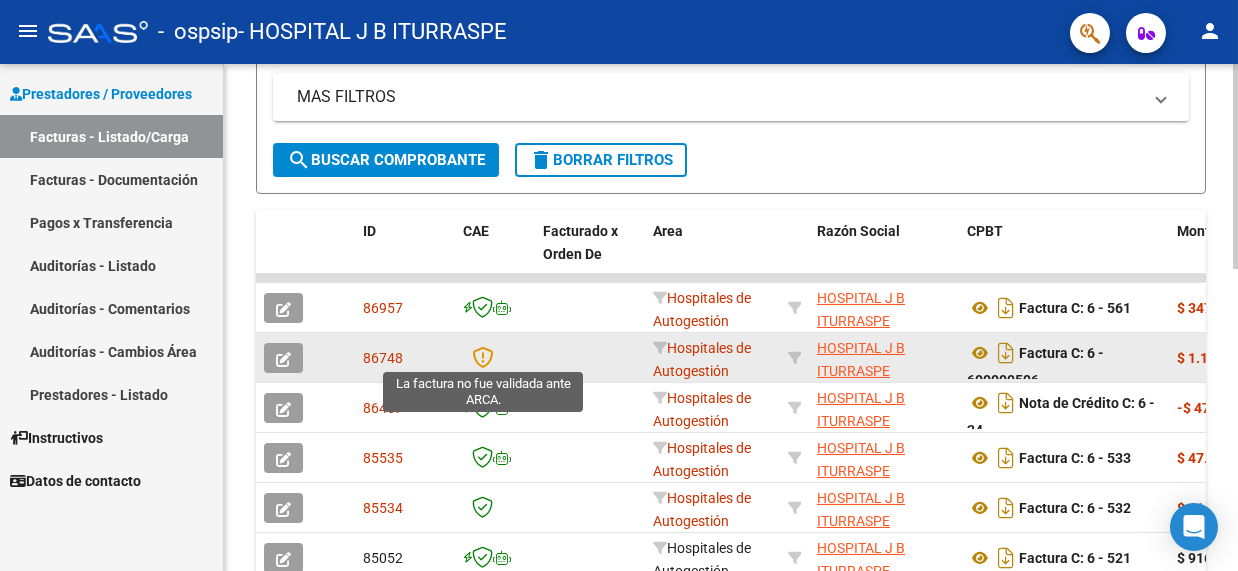 click 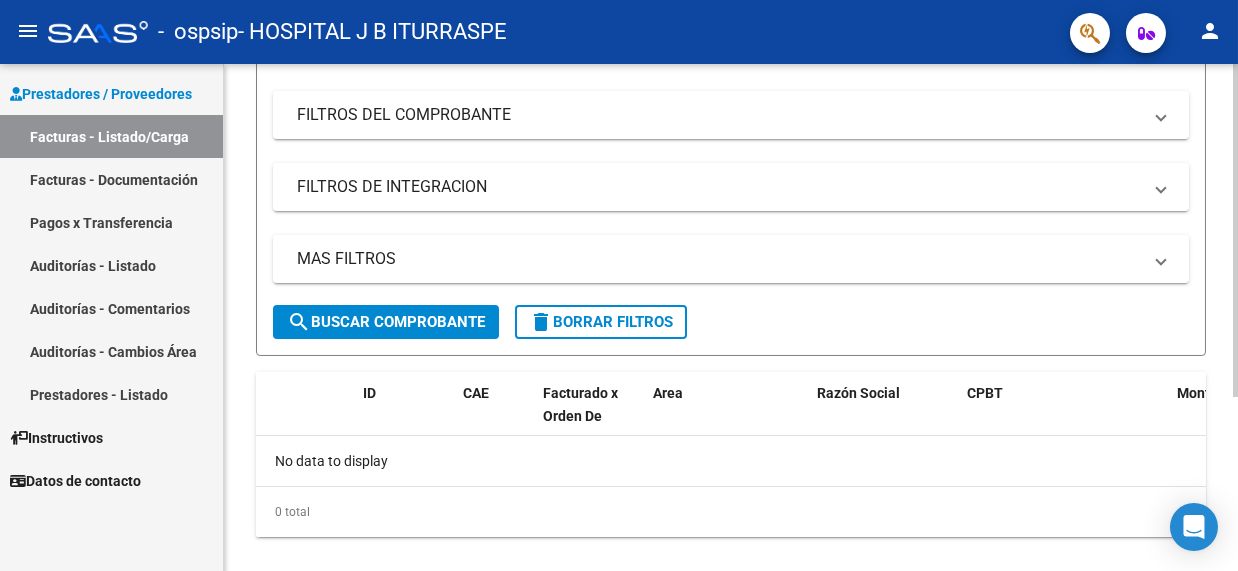 scroll, scrollTop: 267, scrollLeft: 0, axis: vertical 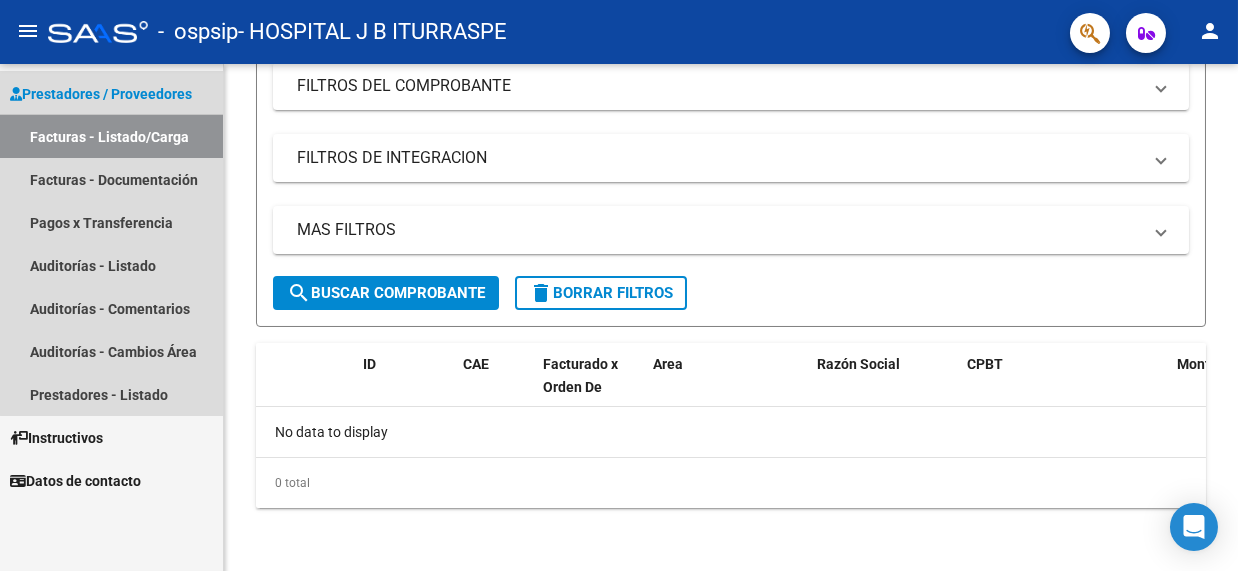 click on "Facturas - Listado/Carga" at bounding box center [111, 136] 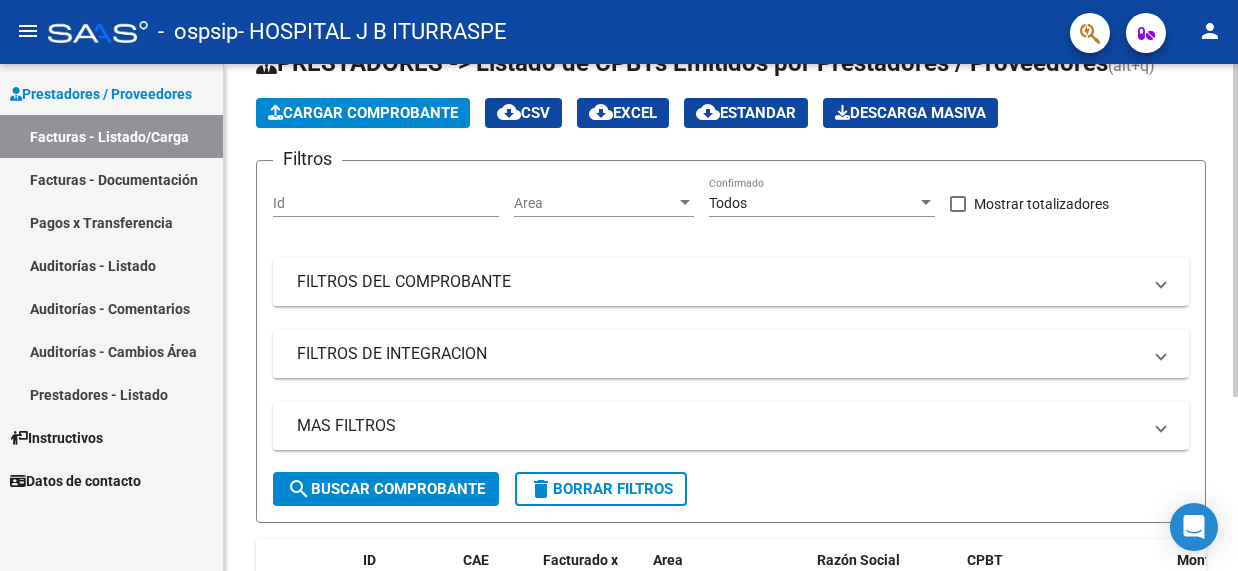 scroll, scrollTop: 67, scrollLeft: 0, axis: vertical 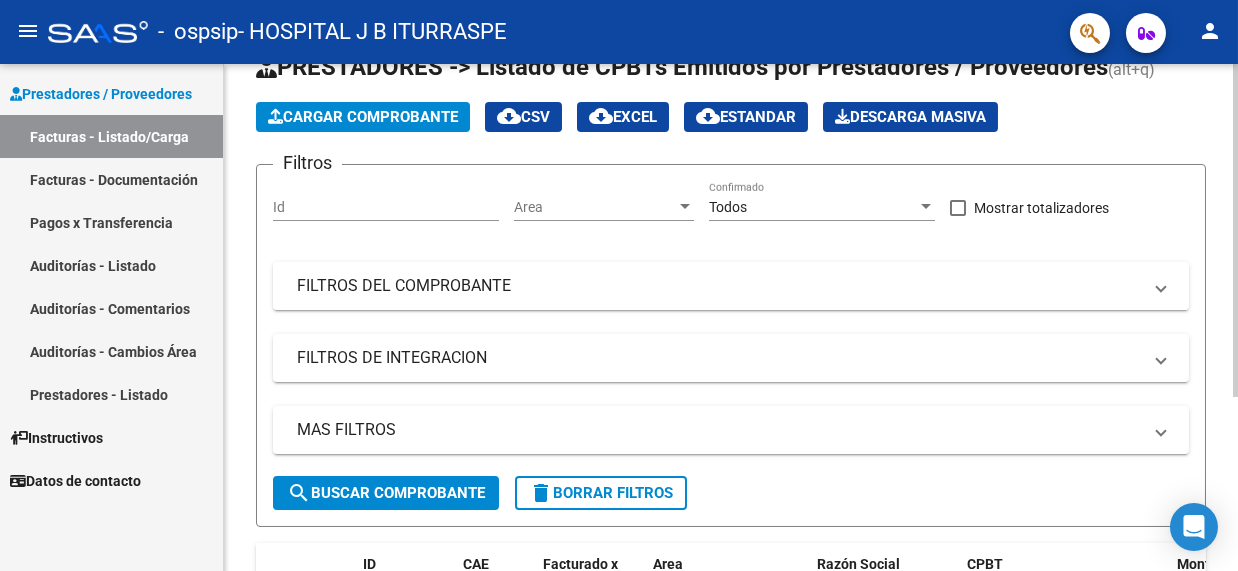 click on "FILTROS DEL COMPROBANTE" at bounding box center (719, 286) 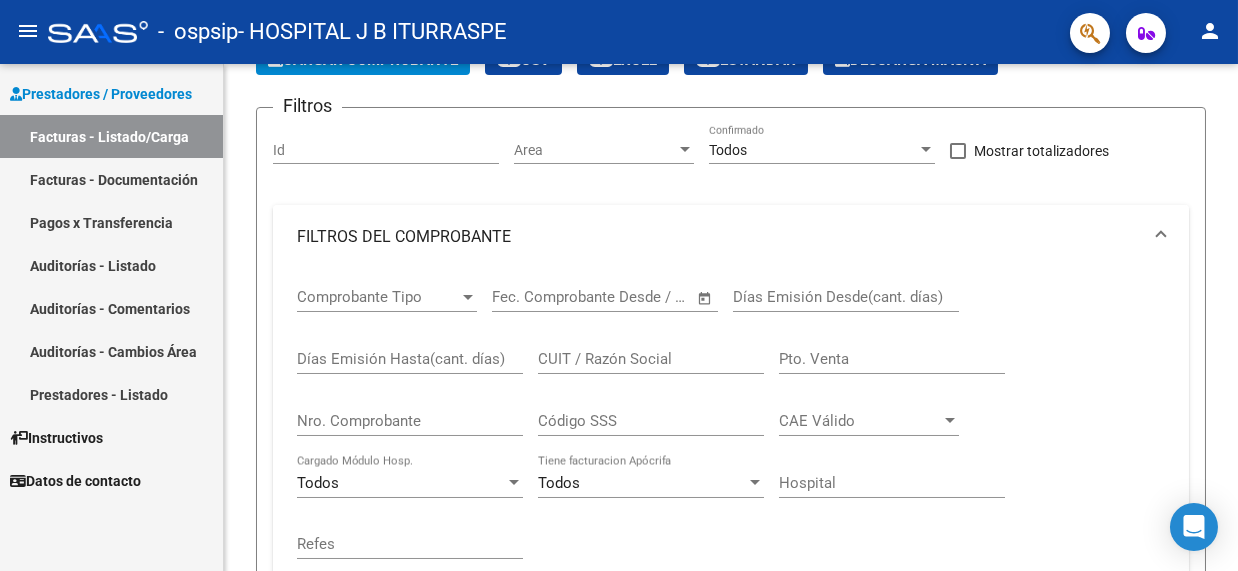 scroll, scrollTop: 67, scrollLeft: 0, axis: vertical 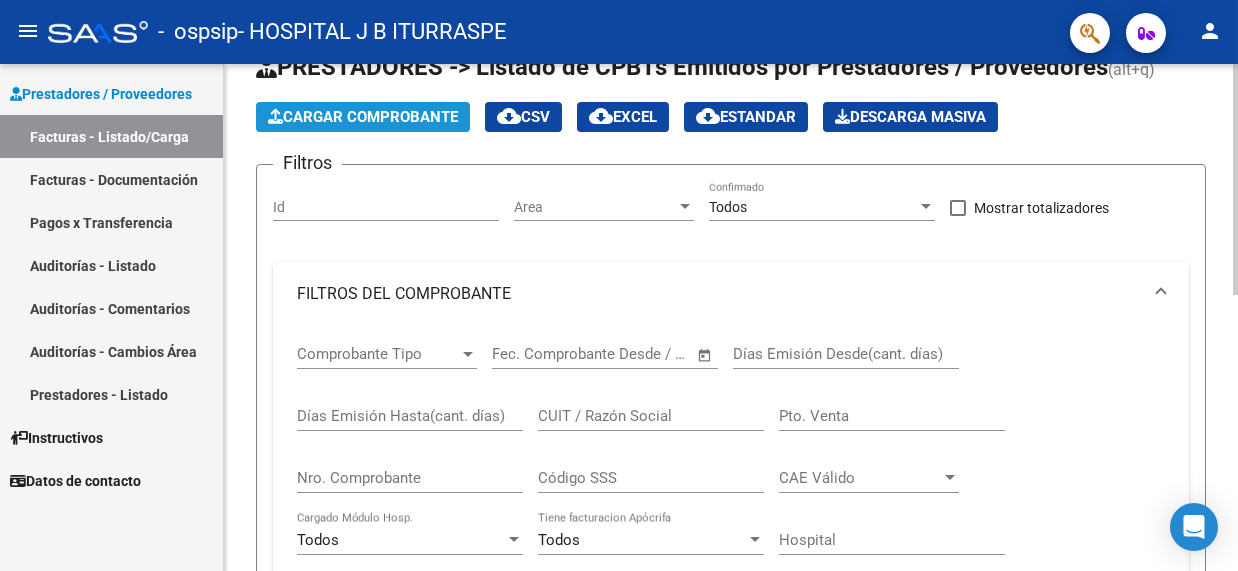 click on "Cargar Comprobante" 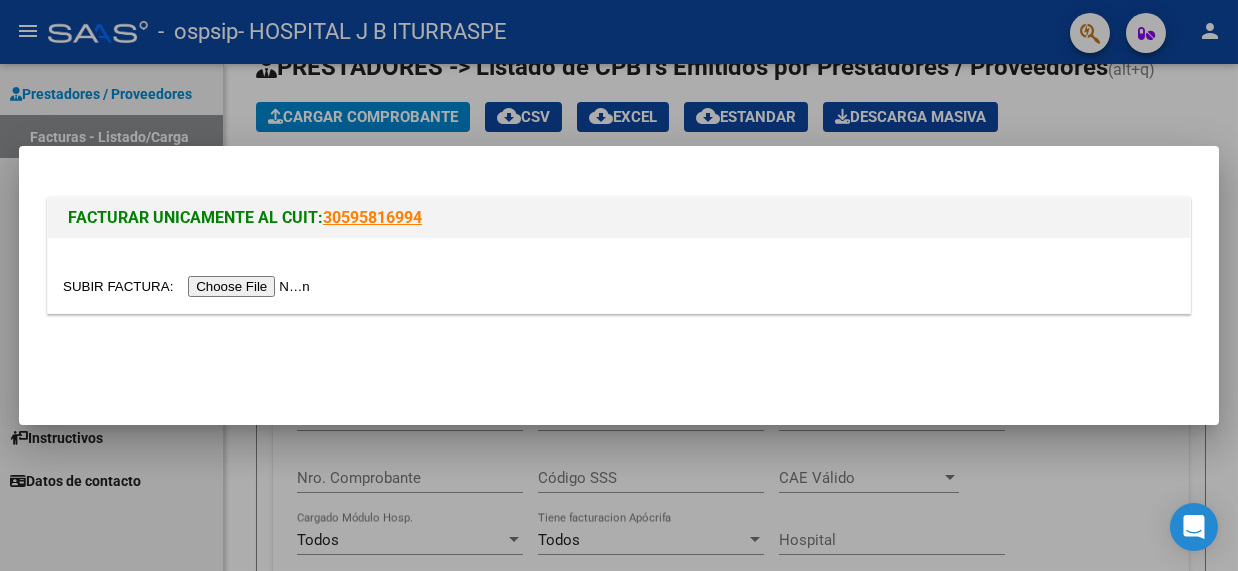 click at bounding box center (619, 285) 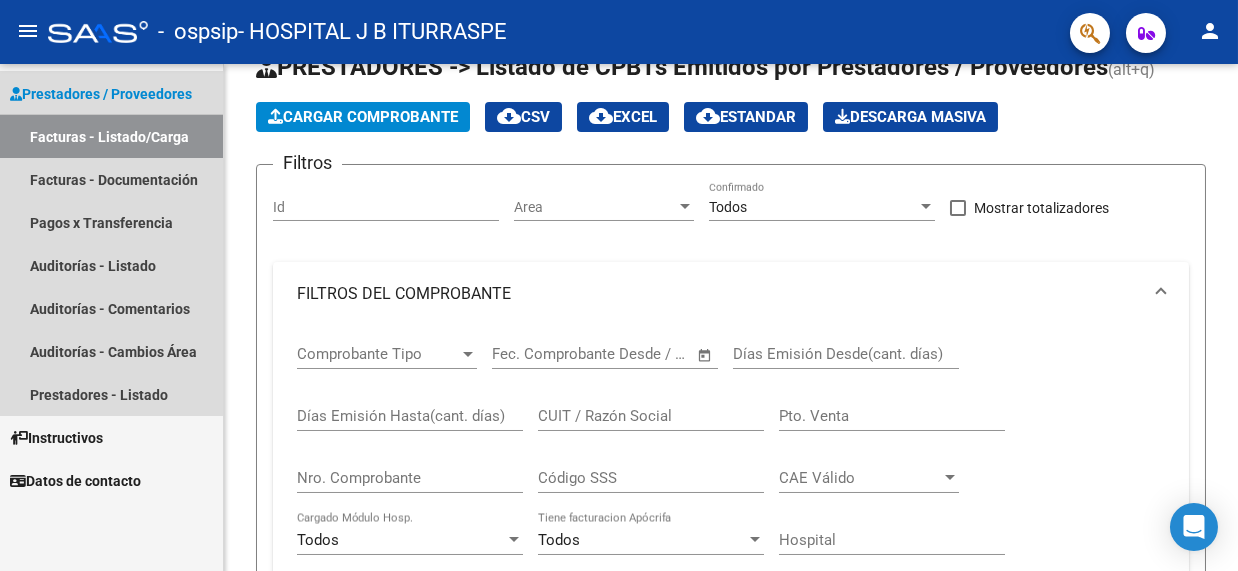 click on "Facturas - Listado/Carga" at bounding box center [111, 136] 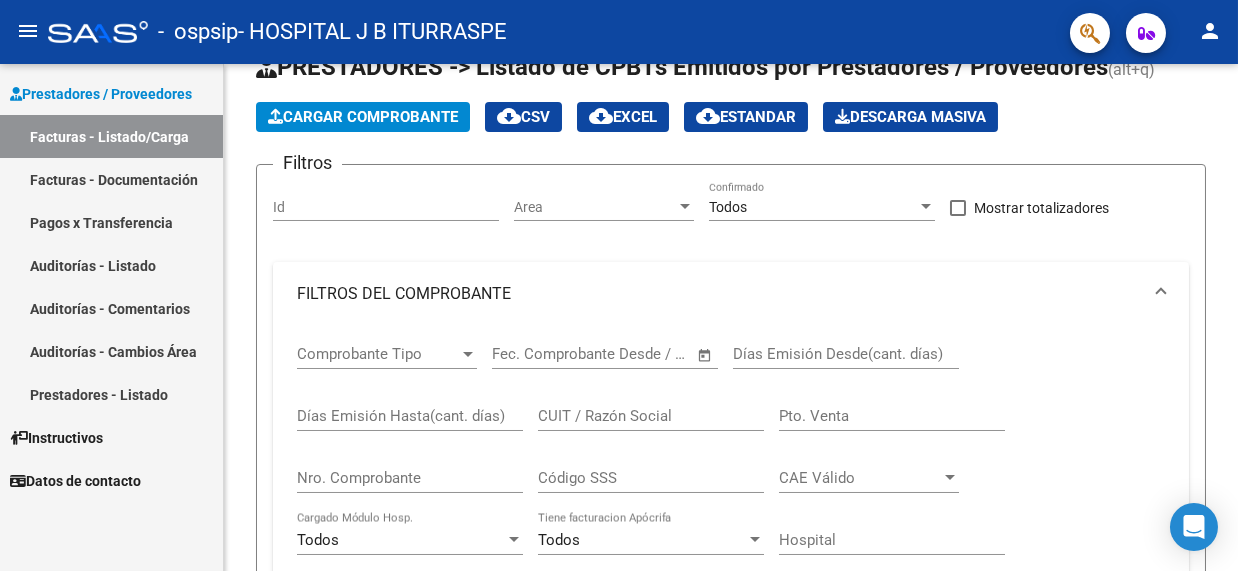 click on "Facturas - Documentación" at bounding box center (111, 179) 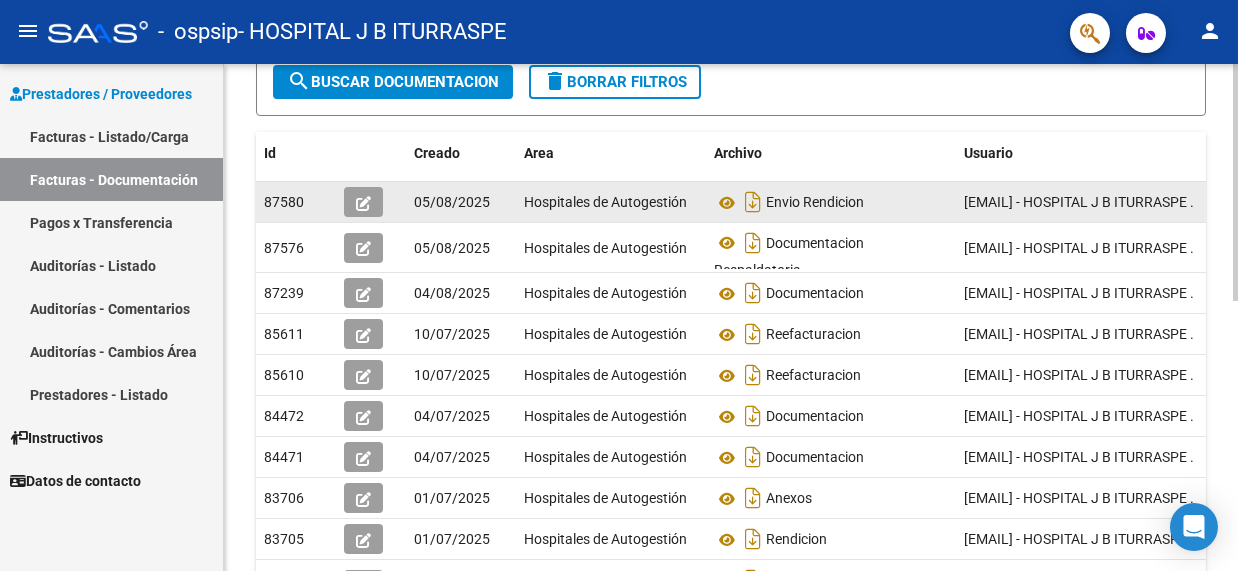 scroll, scrollTop: 167, scrollLeft: 0, axis: vertical 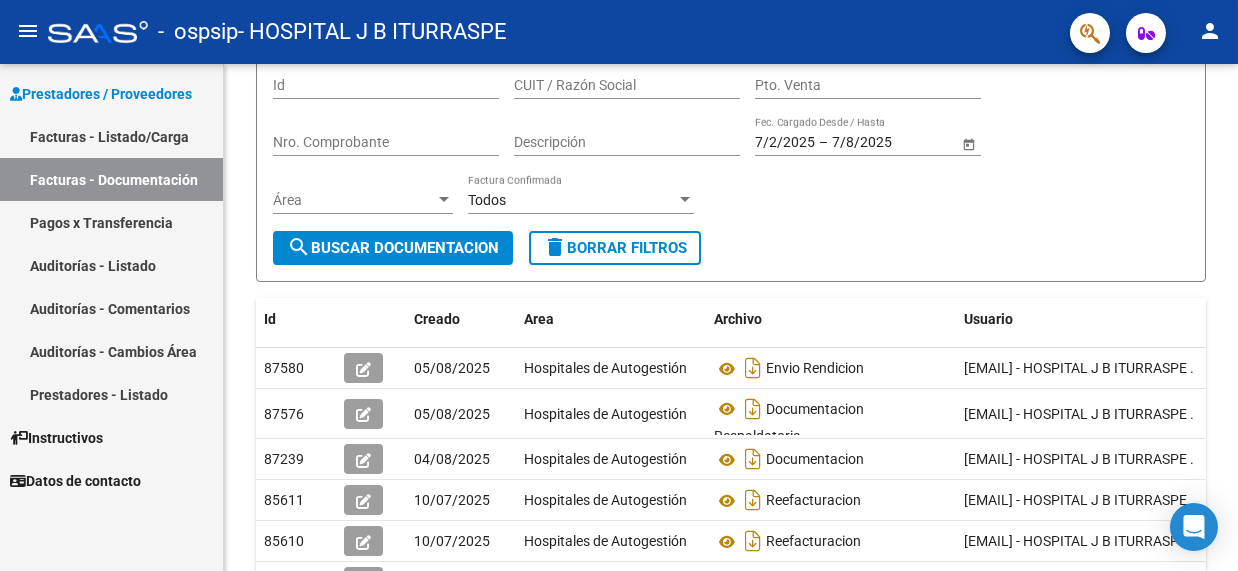 click on "Facturas - Listado/Carga" at bounding box center [111, 136] 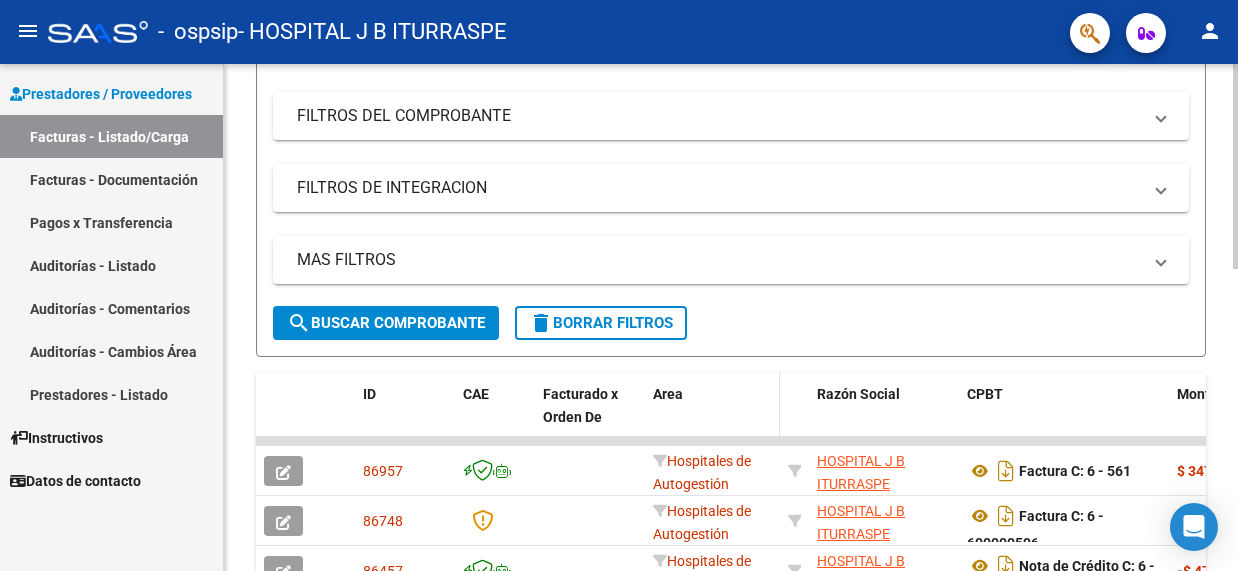 scroll, scrollTop: 267, scrollLeft: 0, axis: vertical 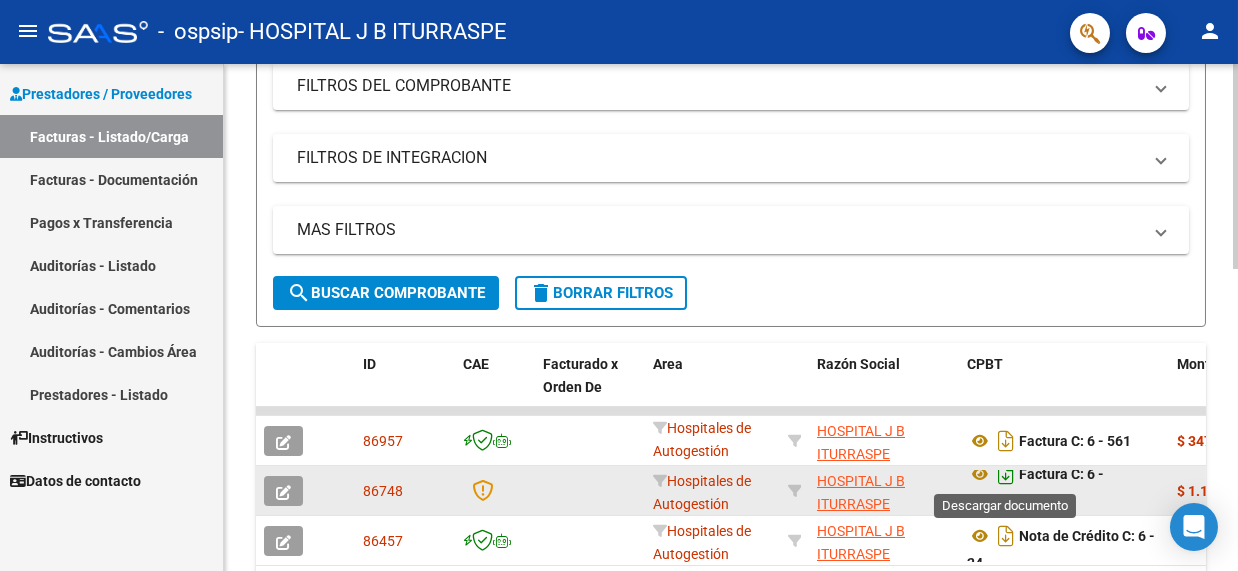 click 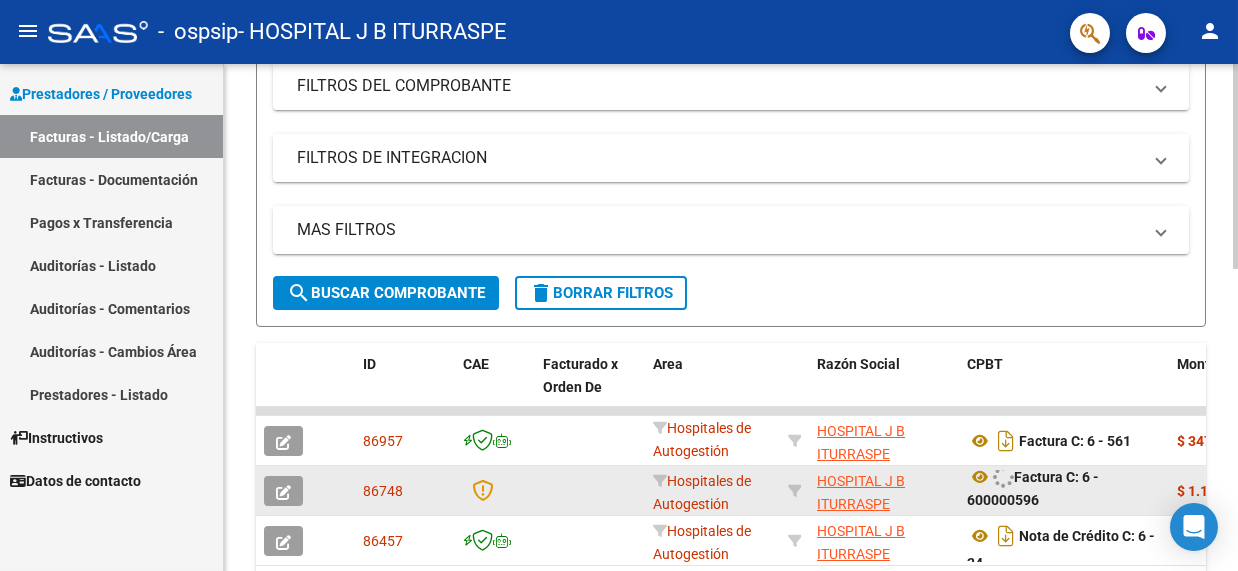 scroll, scrollTop: 12, scrollLeft: 0, axis: vertical 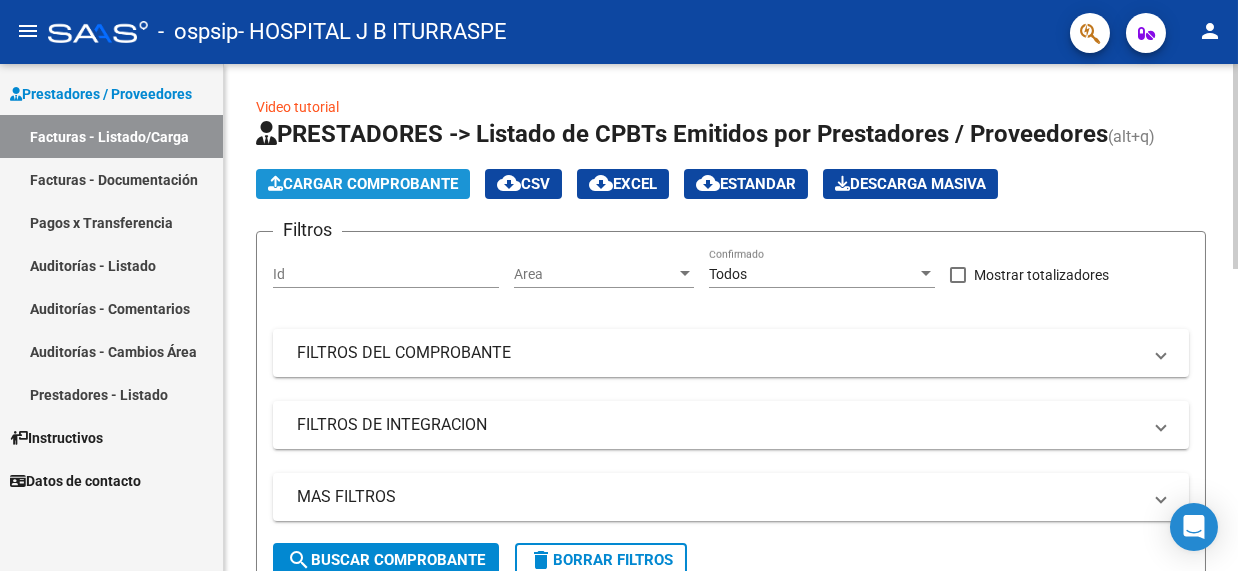 click on "Cargar Comprobante" 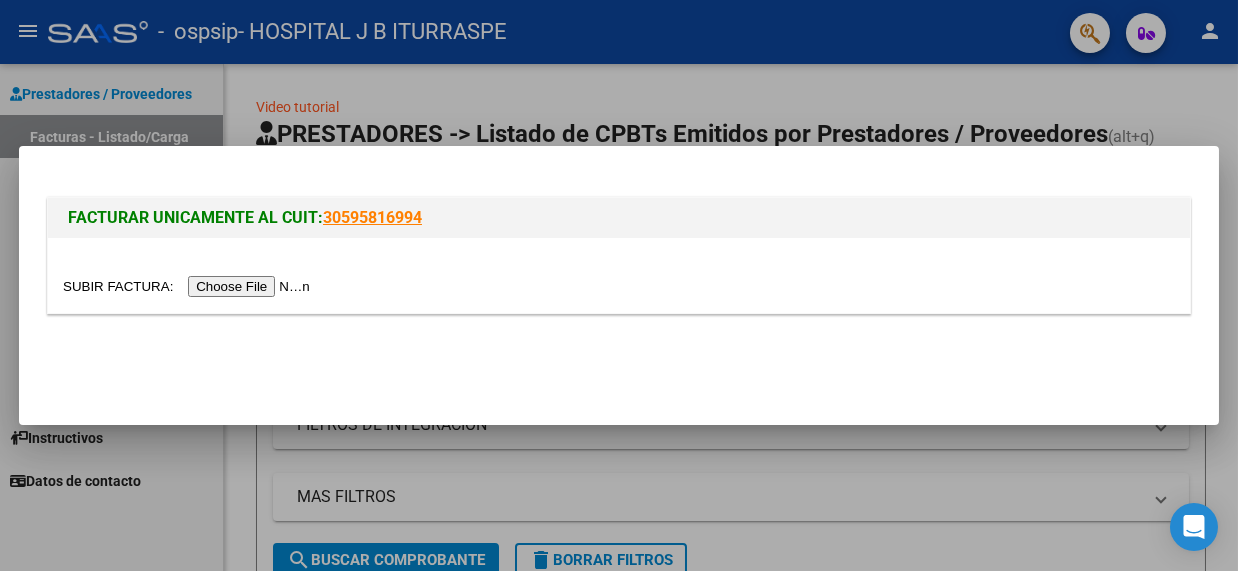 click at bounding box center [189, 286] 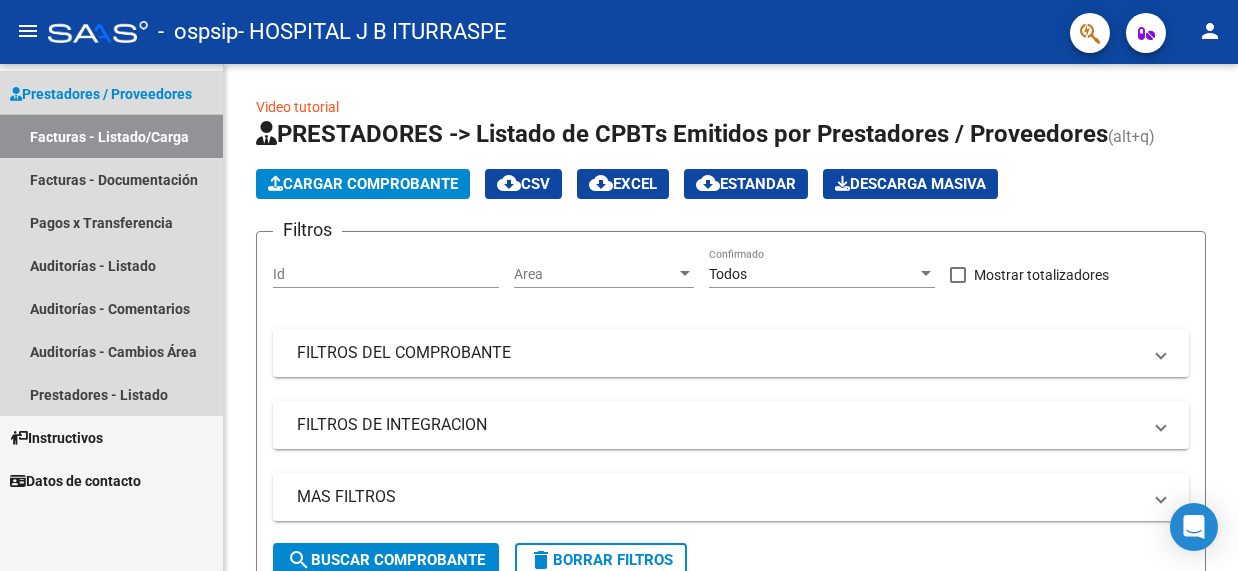 click on "Facturas - Listado/Carga" at bounding box center (111, 136) 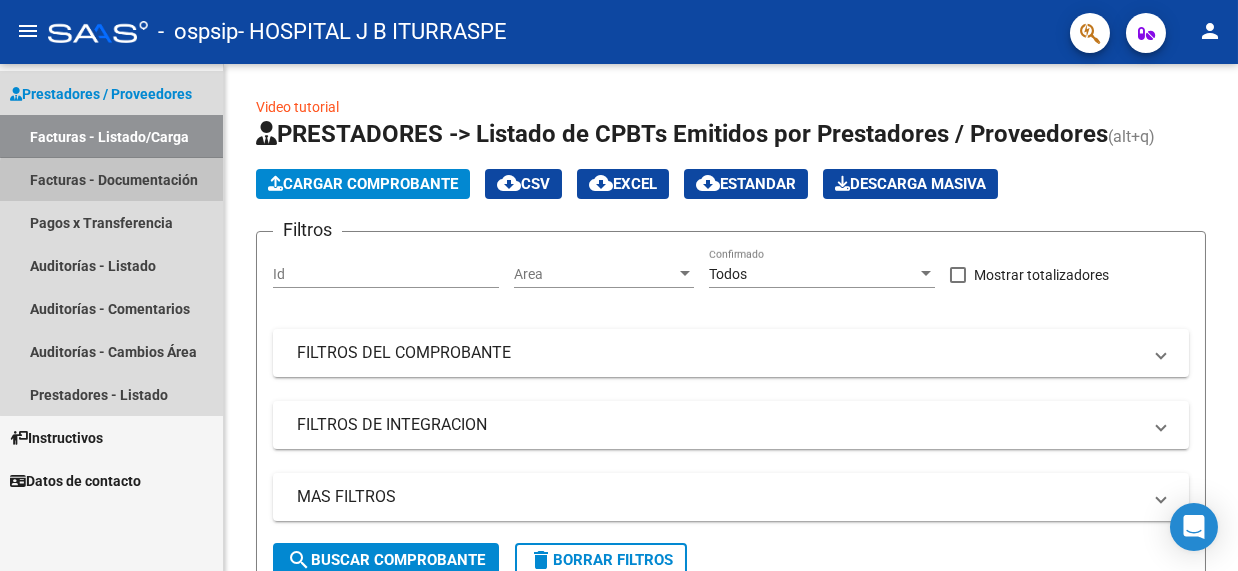 click on "Facturas - Documentación" at bounding box center (111, 179) 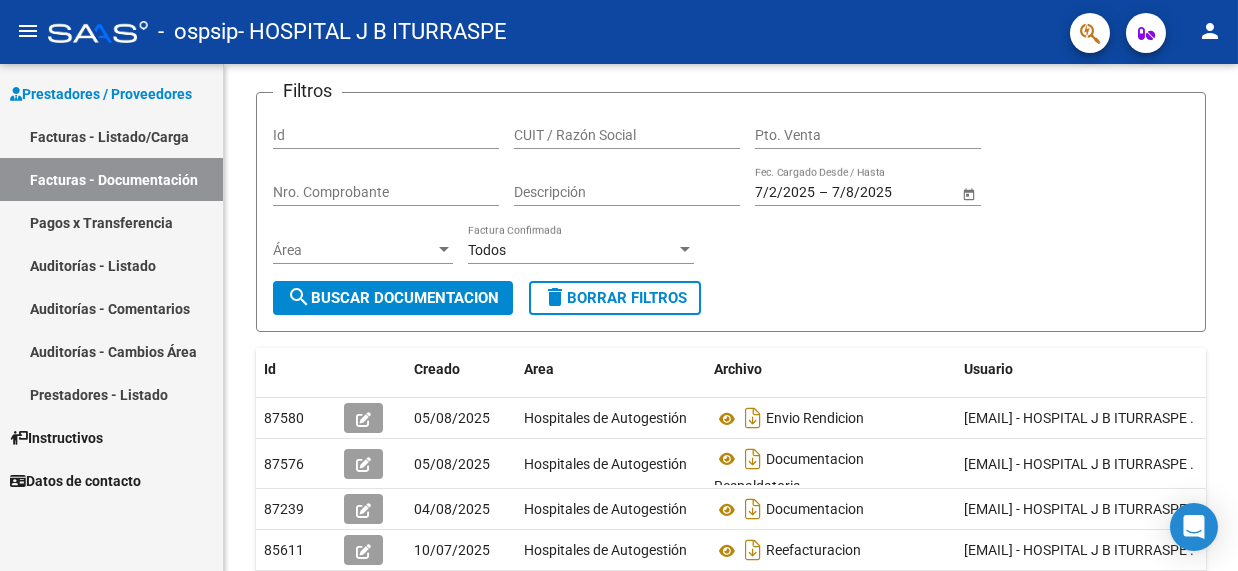scroll, scrollTop: 99, scrollLeft: 0, axis: vertical 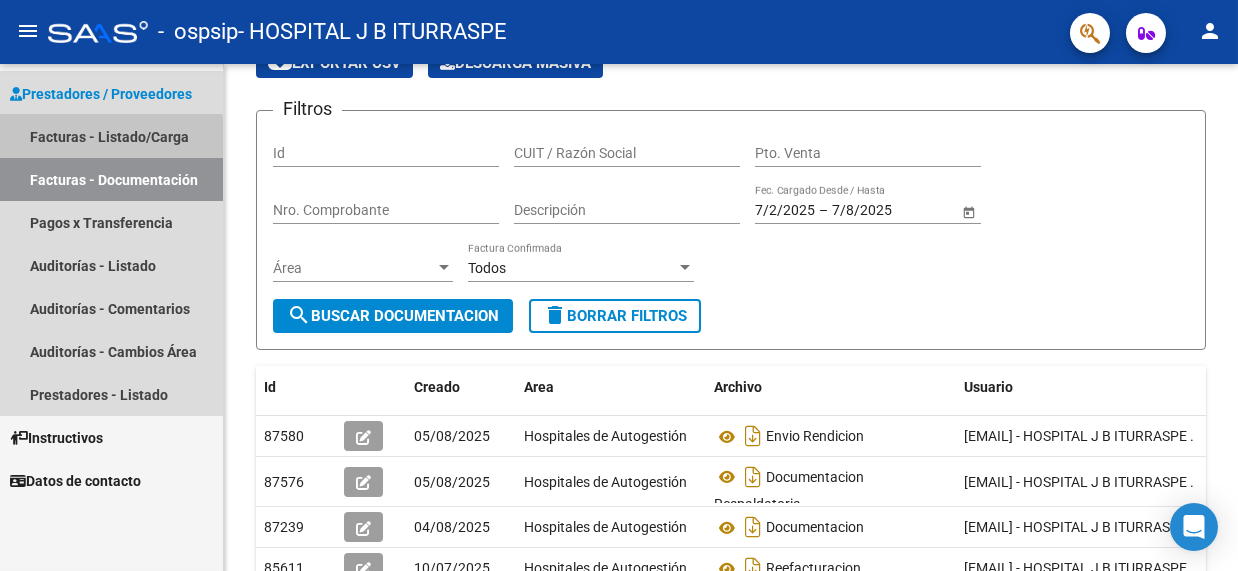 click on "Facturas - Listado/Carga" at bounding box center [111, 136] 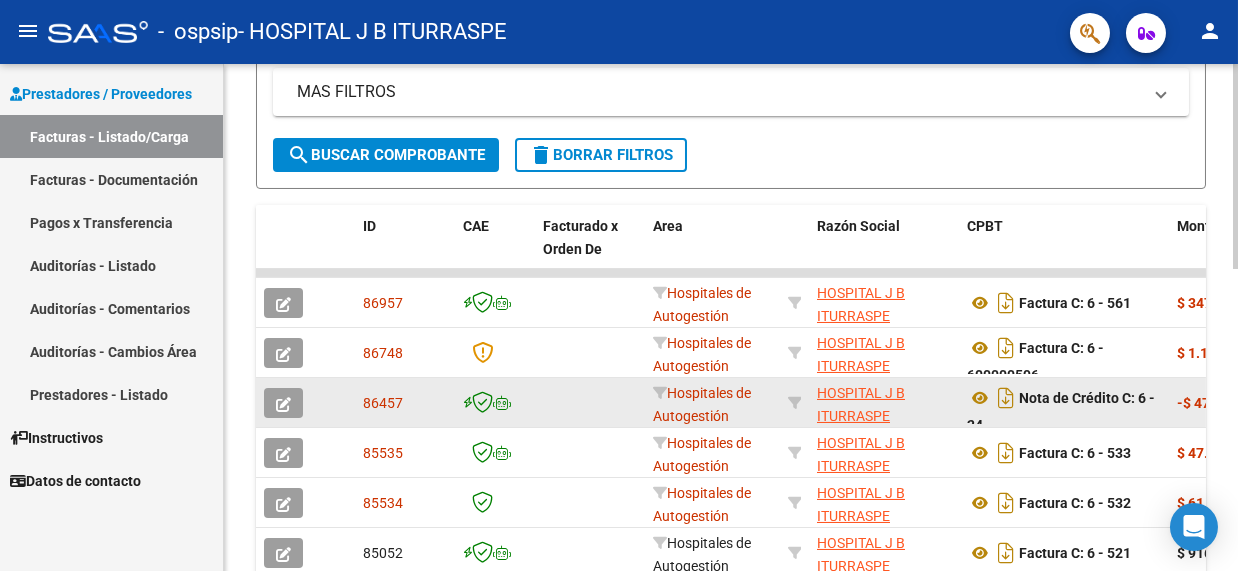 scroll, scrollTop: 422, scrollLeft: 0, axis: vertical 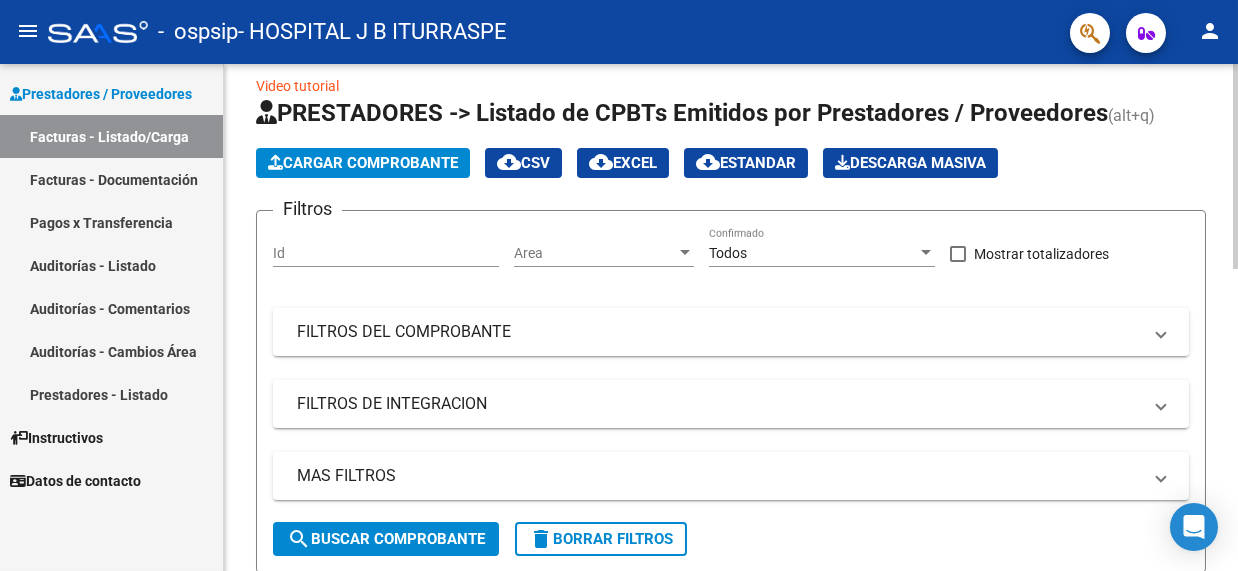 click on "Cargar Comprobante" 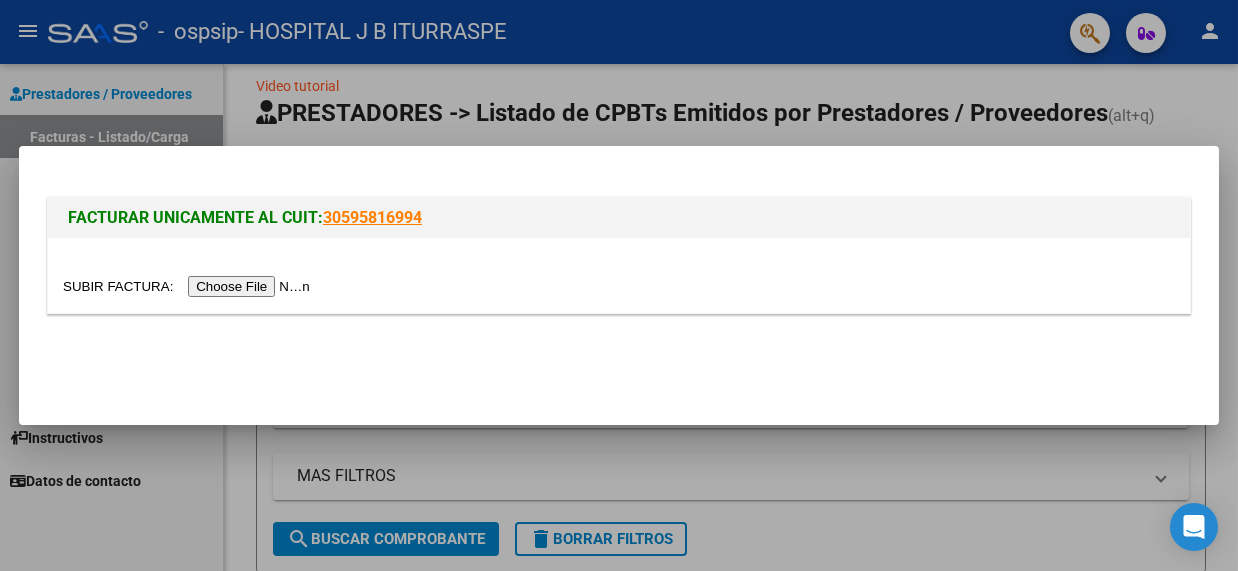 click at bounding box center [189, 286] 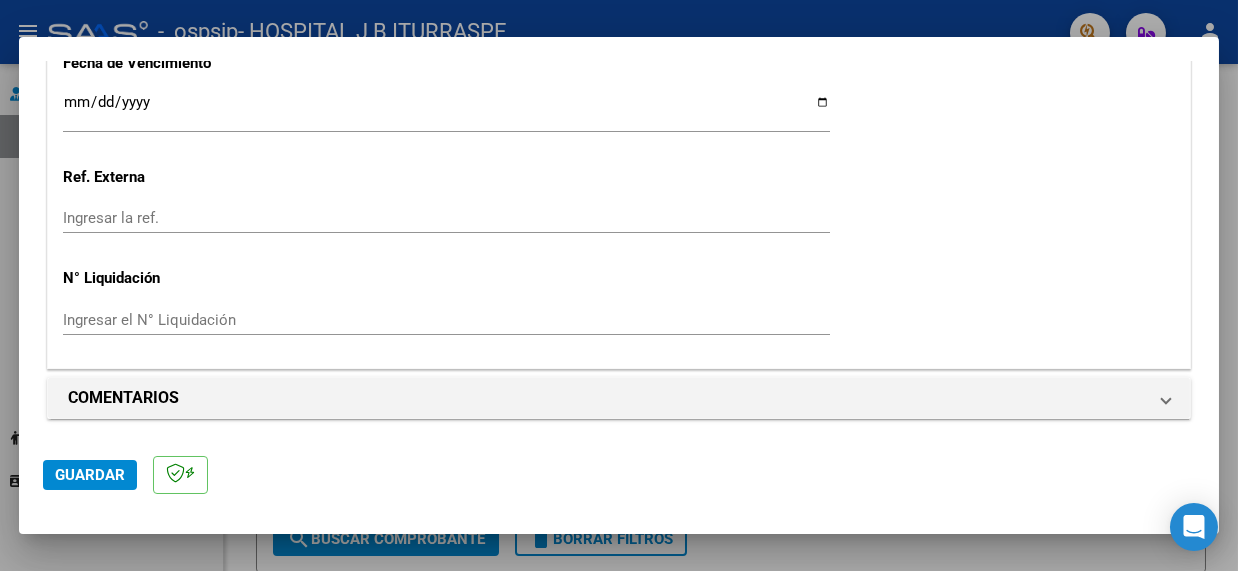 scroll, scrollTop: 1210, scrollLeft: 0, axis: vertical 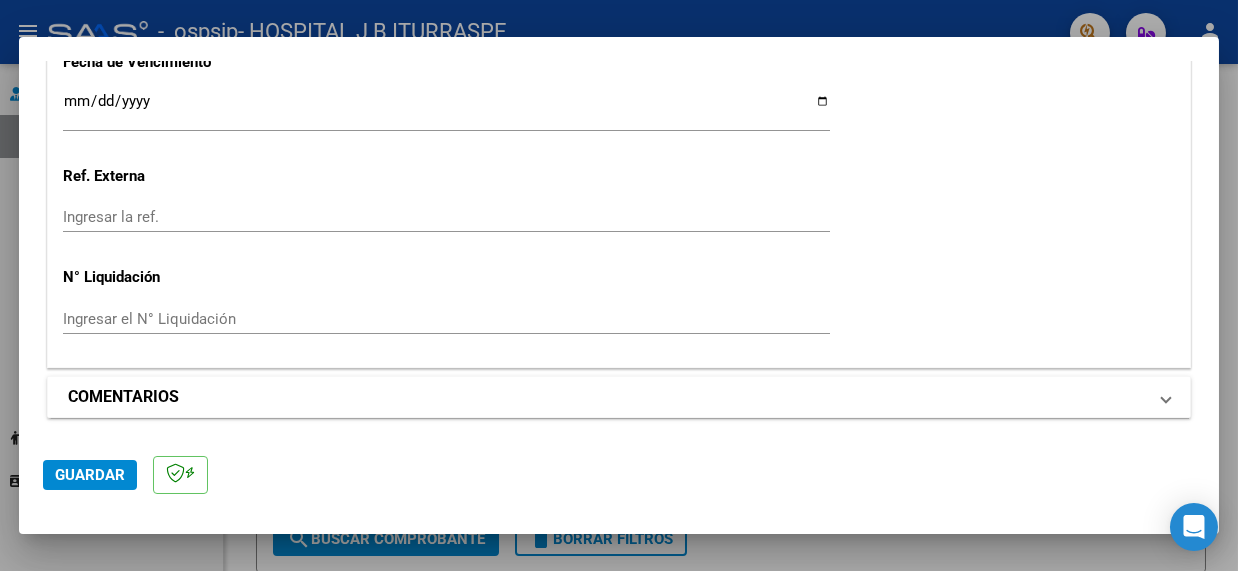 click on "COMENTARIOS" at bounding box center [607, 397] 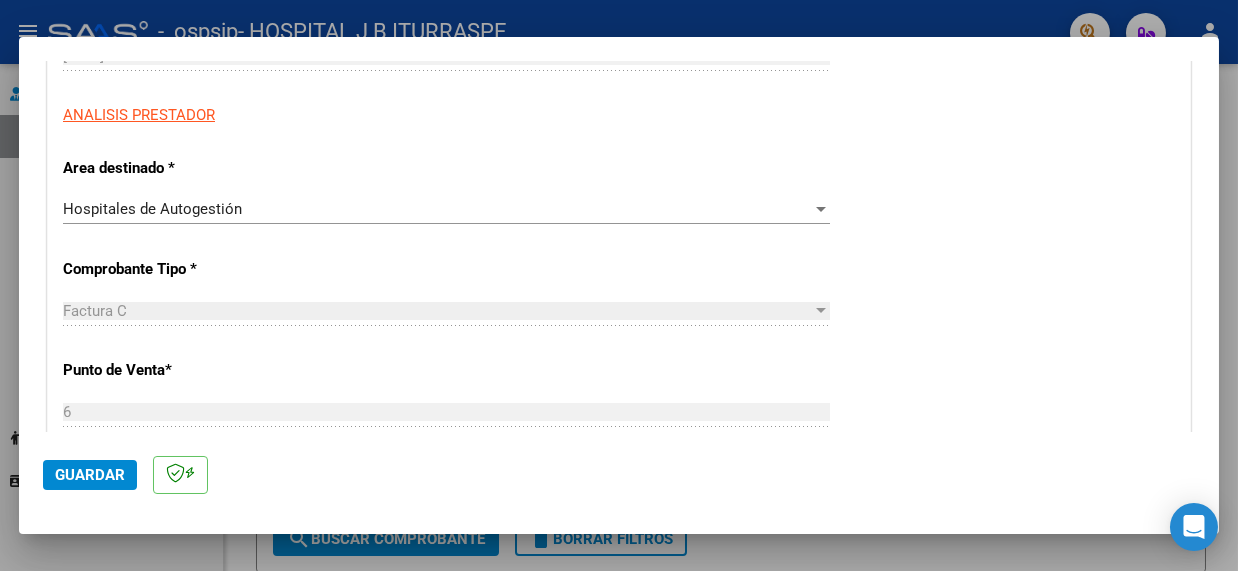 scroll, scrollTop: 302, scrollLeft: 0, axis: vertical 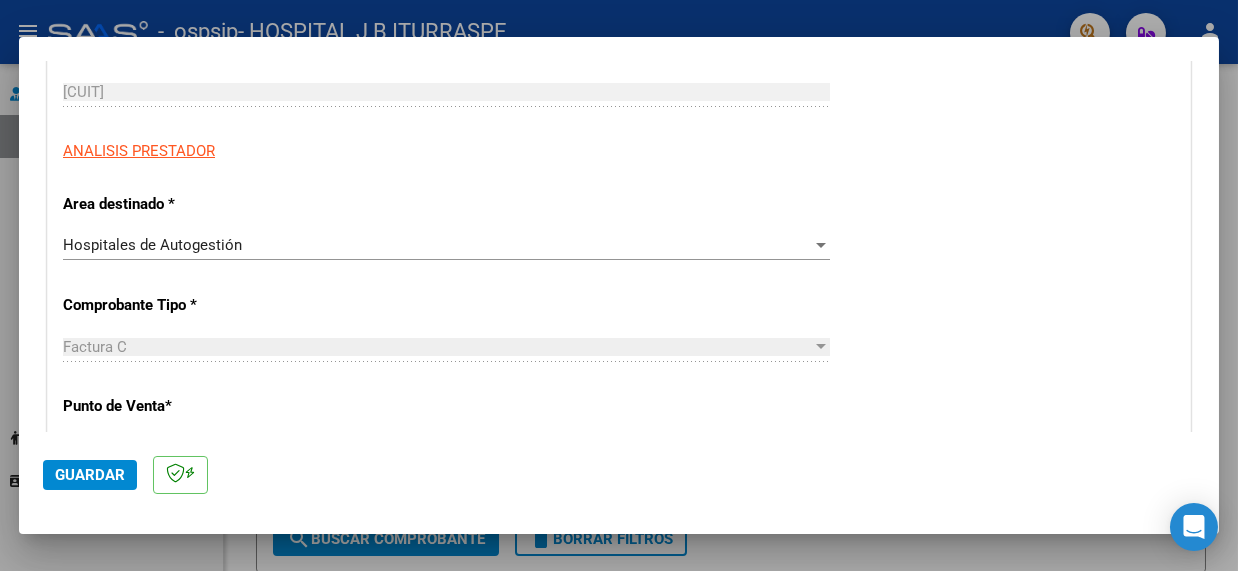 click on "Hospitales de Autogestión" at bounding box center (437, 245) 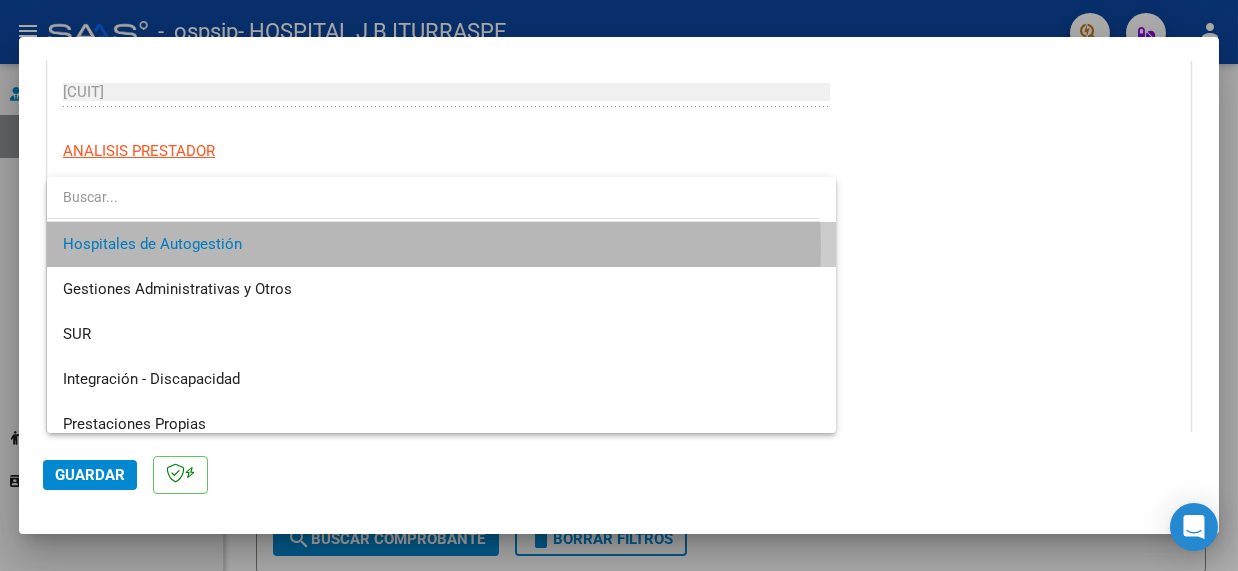 click on "Hospitales de Autogestión" at bounding box center (441, 244) 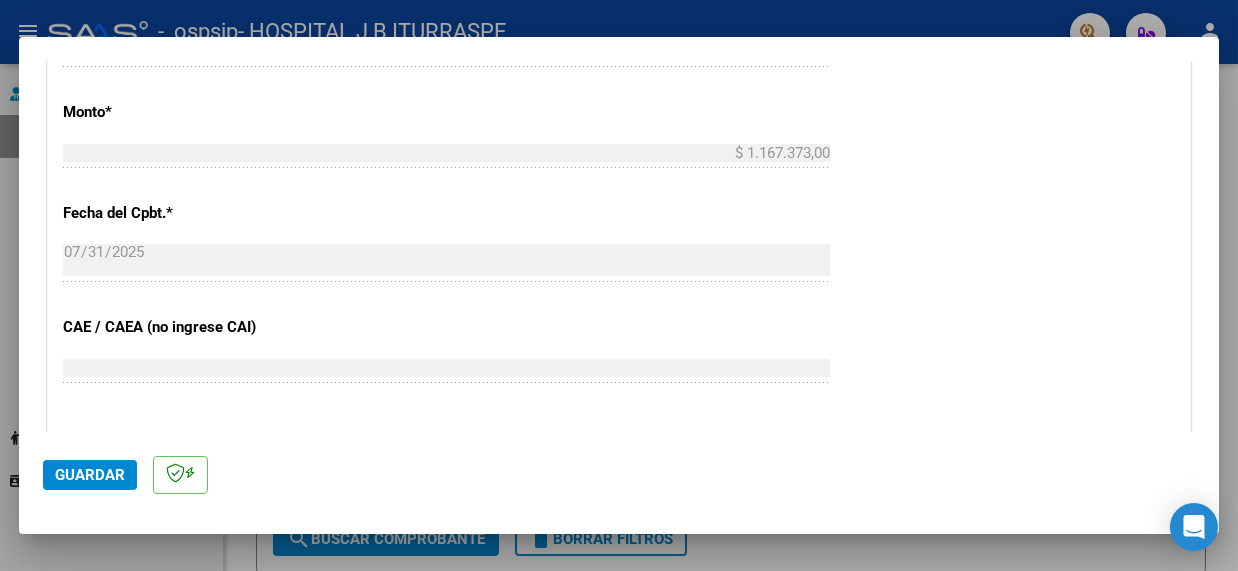 scroll, scrollTop: 999, scrollLeft: 0, axis: vertical 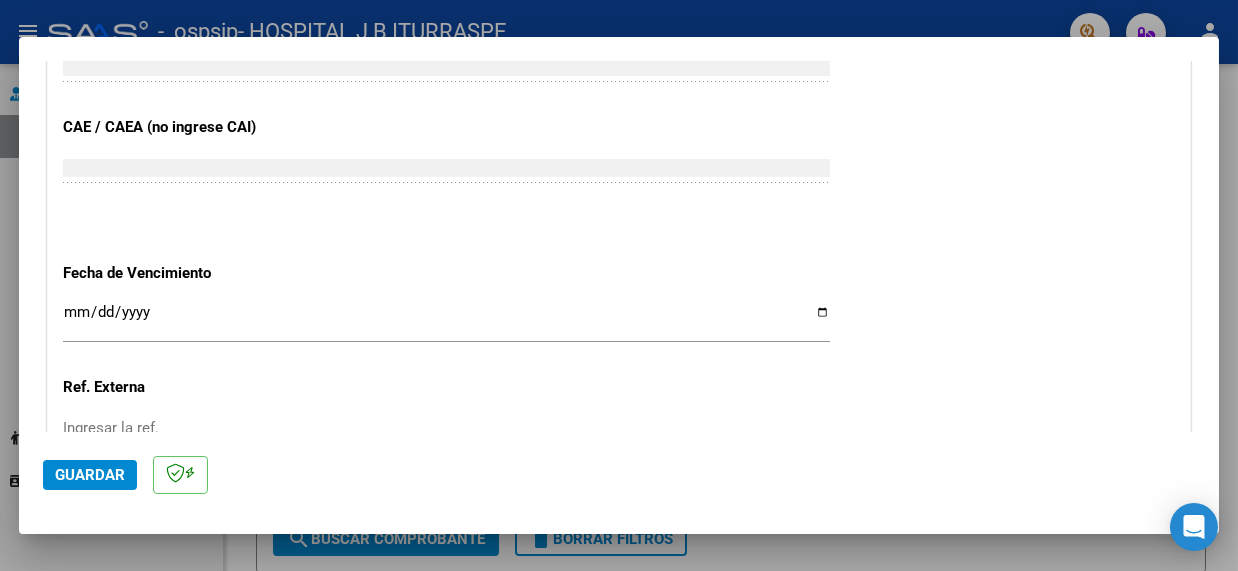 click on "Ingresar la fecha" at bounding box center (446, 320) 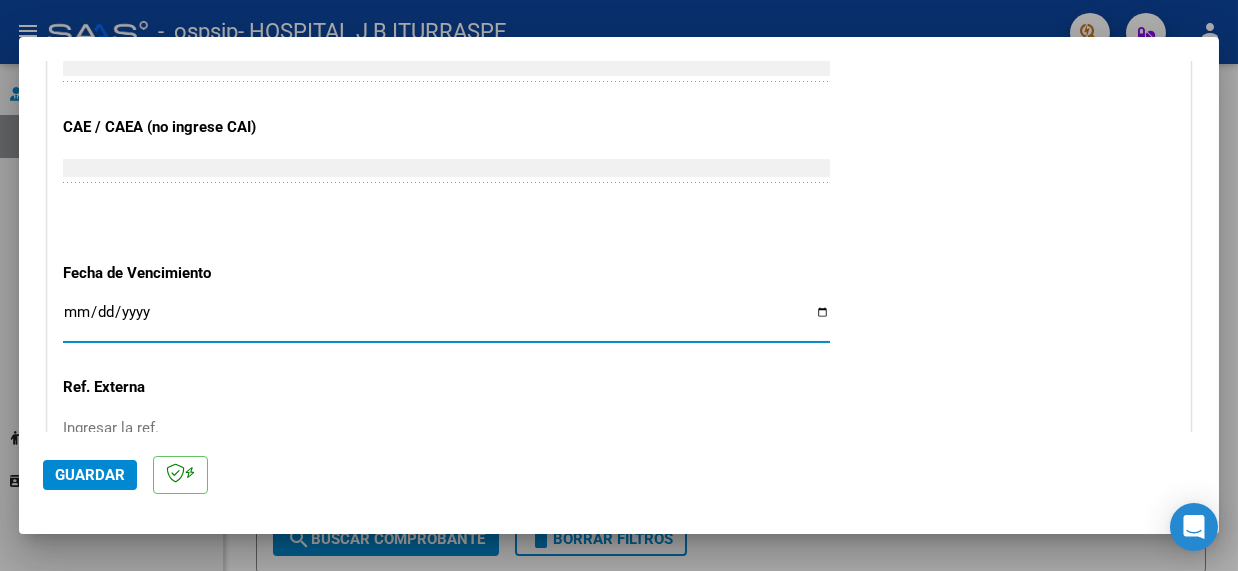 click on "CUIT  *   [CUIT] Ingresar CUIT  ANALISIS PRESTADOR  Area destinado * Hospitales de Autogestión Seleccionar Area  Comprobante Tipo * Factura C Seleccionar Tipo Punto de Venta  *   6 Ingresar el Nro.  Número  *   596 Ingresar el Nro.  Monto  *   $ 1.167.373,00 Ingresar el monto  Fecha del Cpbt.  *   [DATE] Ingresar la fecha  CAE / CAEA (no ingrese CAI)    [CAE] Ingresar el CAE o CAEA (no ingrese CAI)  Fecha de Vencimiento    Ingresar la fecha  Ref. Externa    Ingresar la ref.  N° Liquidación    Ingresar el N° Liquidación" at bounding box center (619, -55) 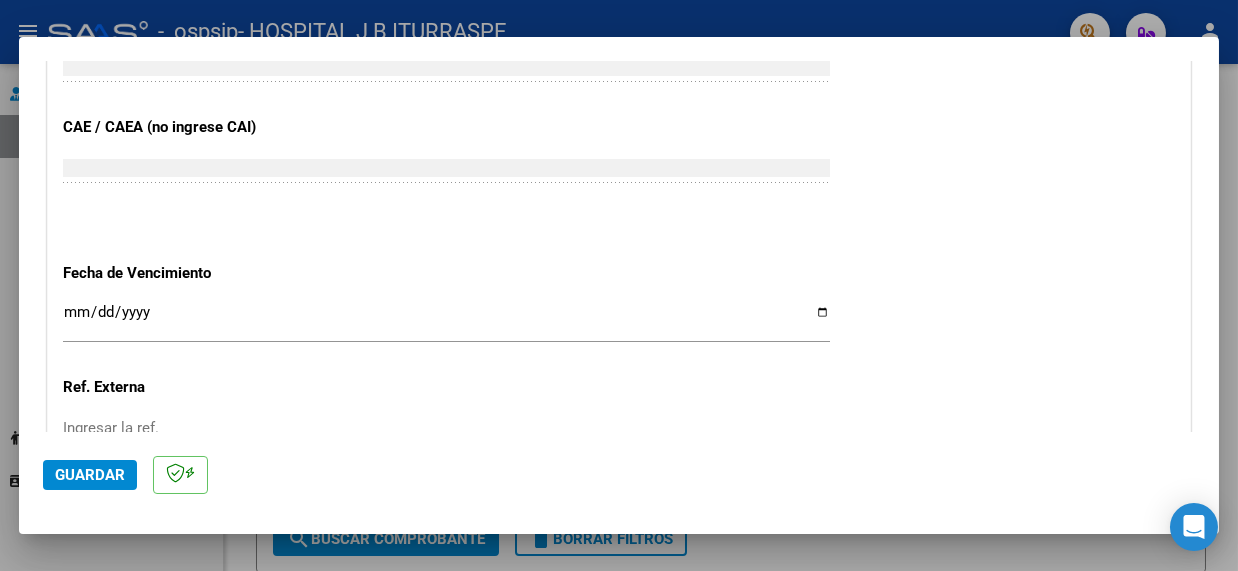 click on "Ingresar la fecha" at bounding box center [446, 320] 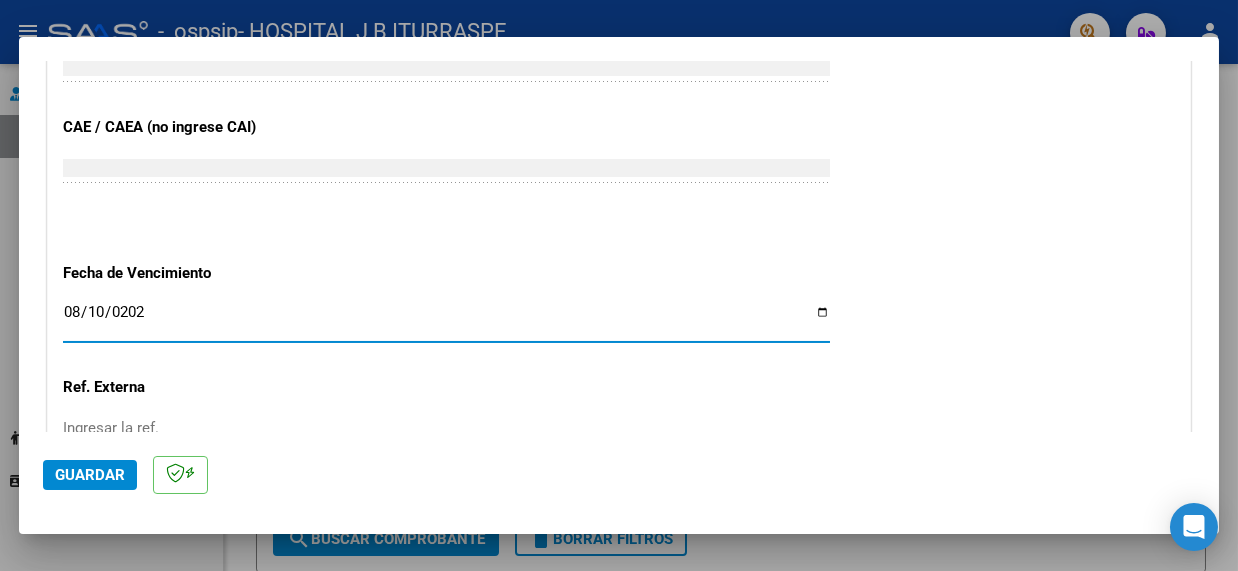 type on "2025-08-10" 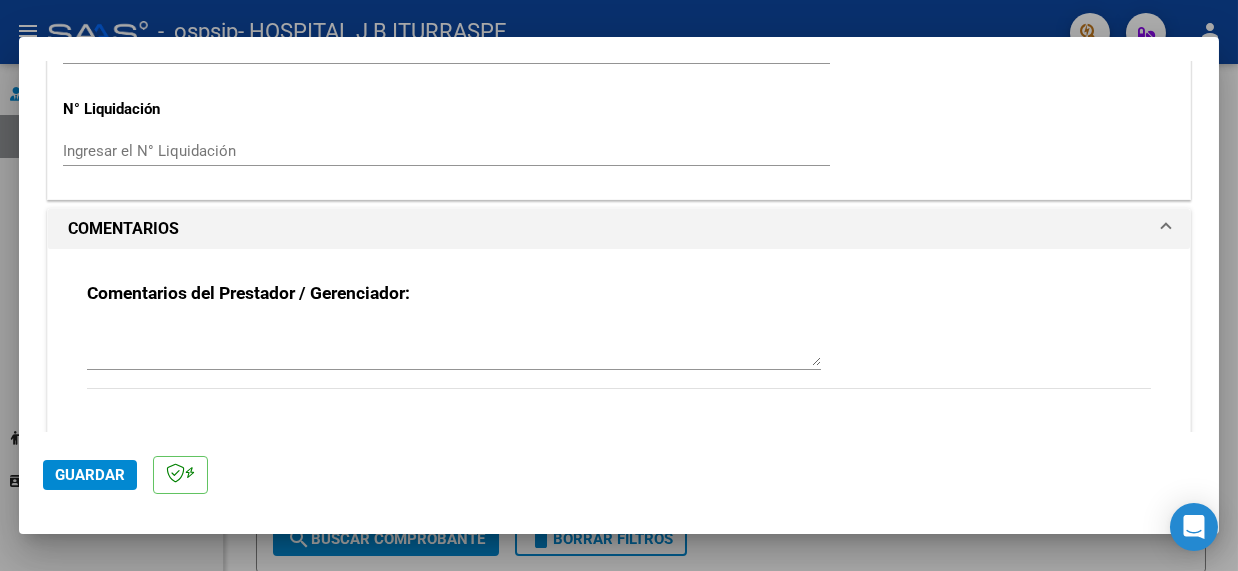 scroll, scrollTop: 1402, scrollLeft: 0, axis: vertical 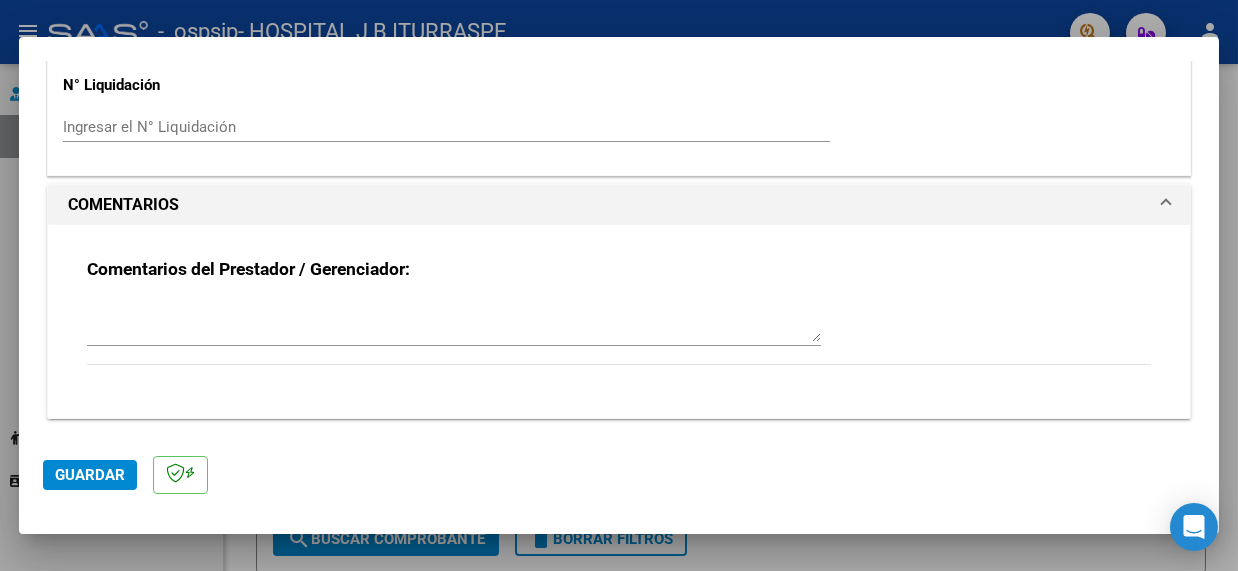 click on "Guardar" 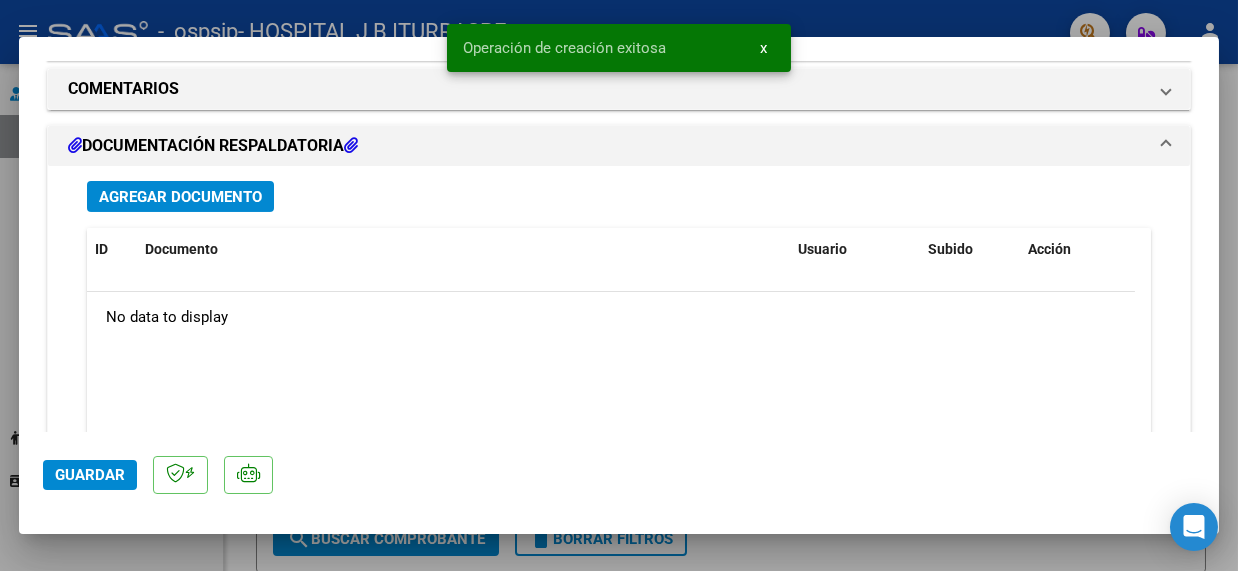 scroll, scrollTop: 1699, scrollLeft: 0, axis: vertical 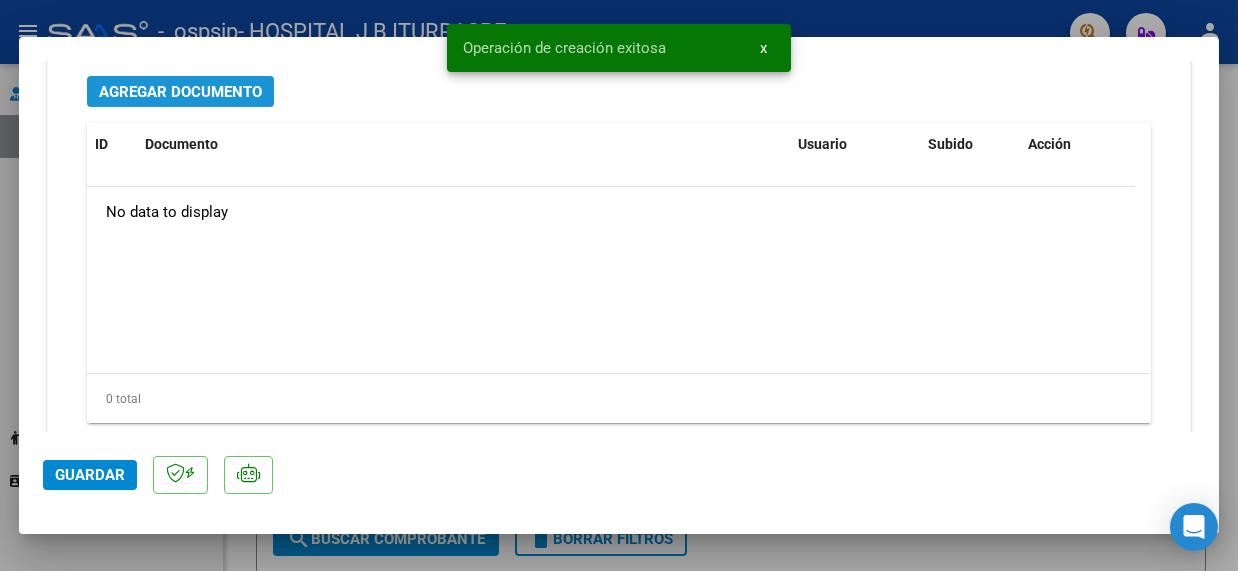 click on "Agregar Documento" at bounding box center [180, 92] 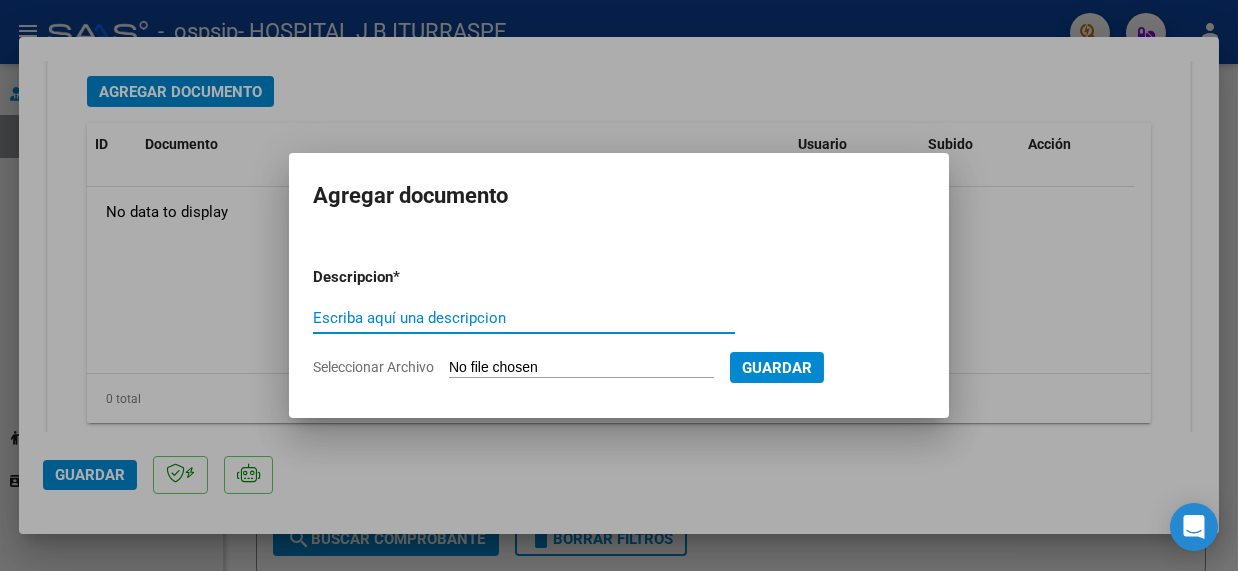 click on "Escriba aquí una descripcion" at bounding box center [524, 318] 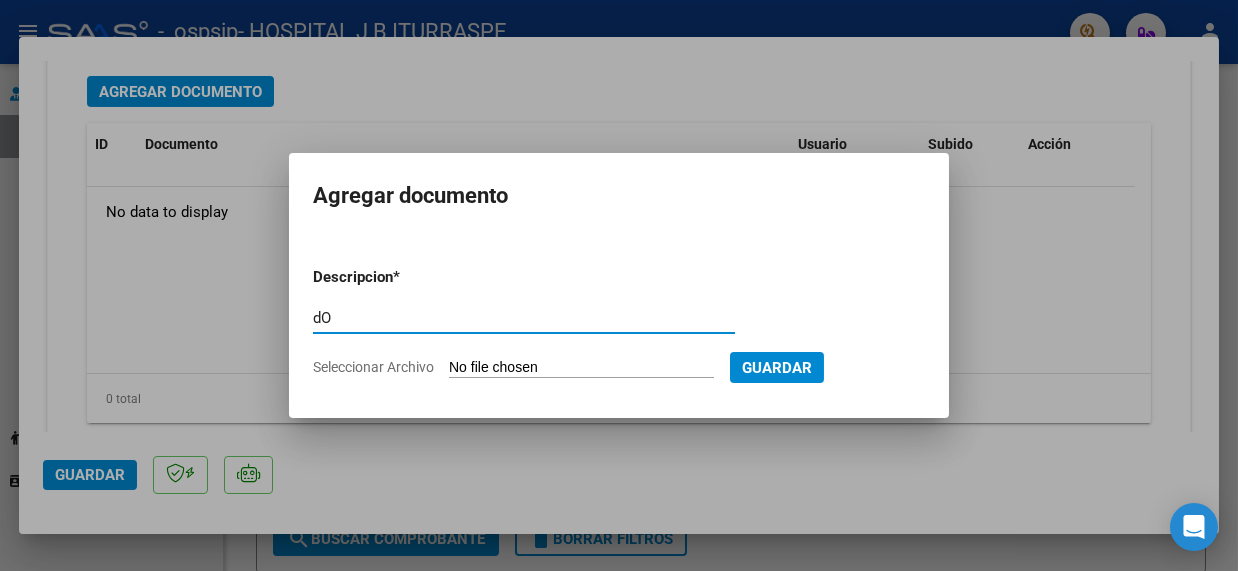 type on "d" 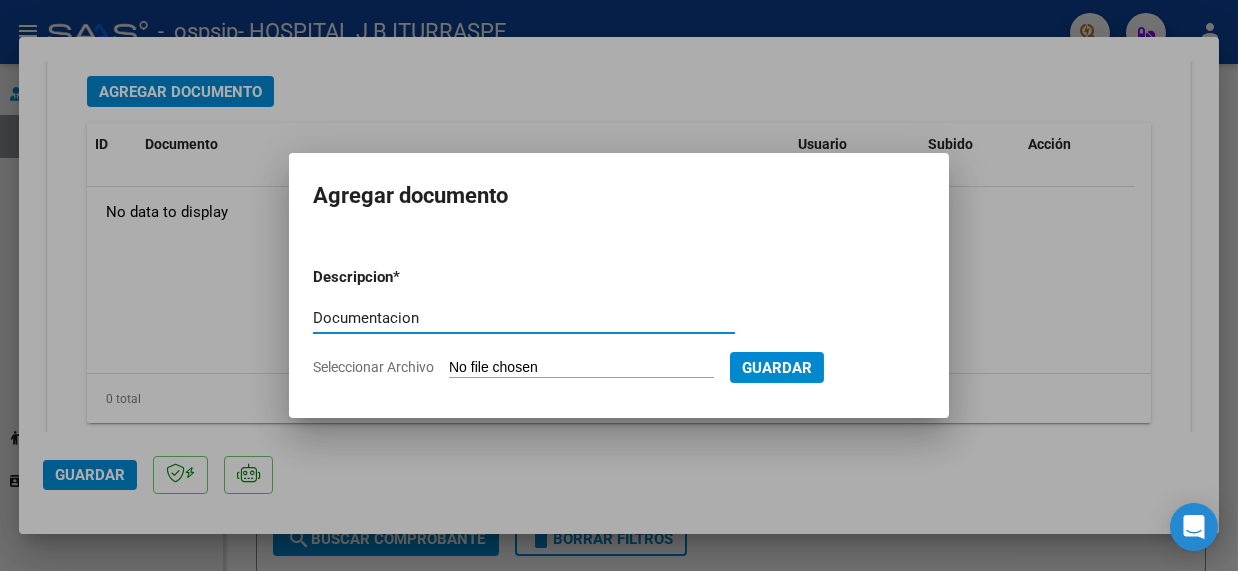 type on "Documentacion" 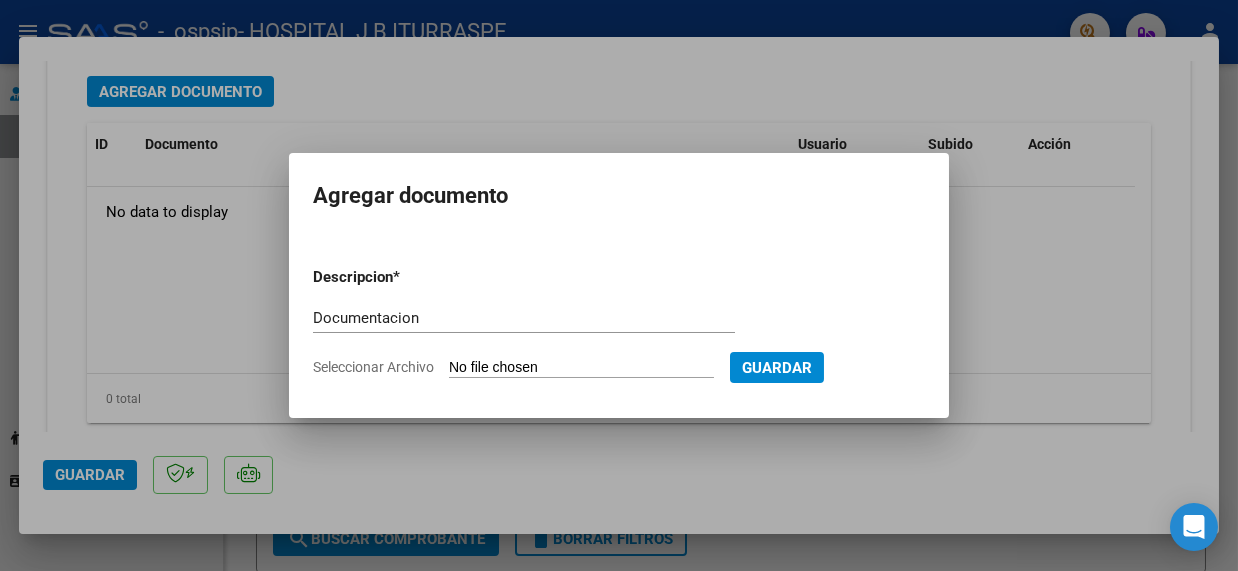 click on "Seleccionar Archivo" at bounding box center [581, 368] 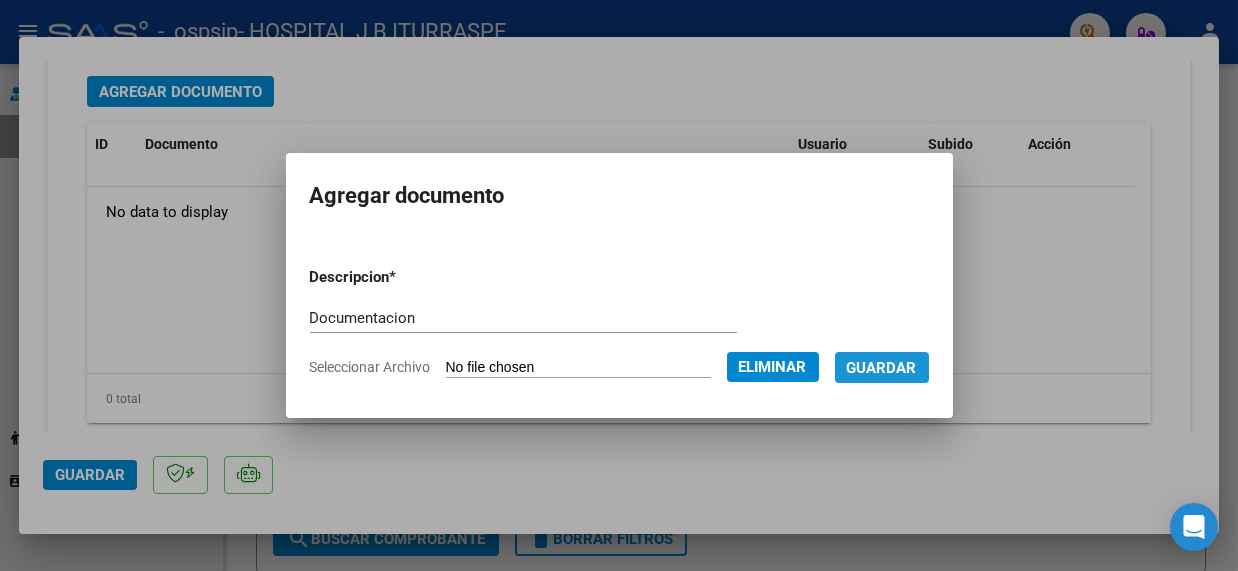 click on "Guardar" at bounding box center [882, 368] 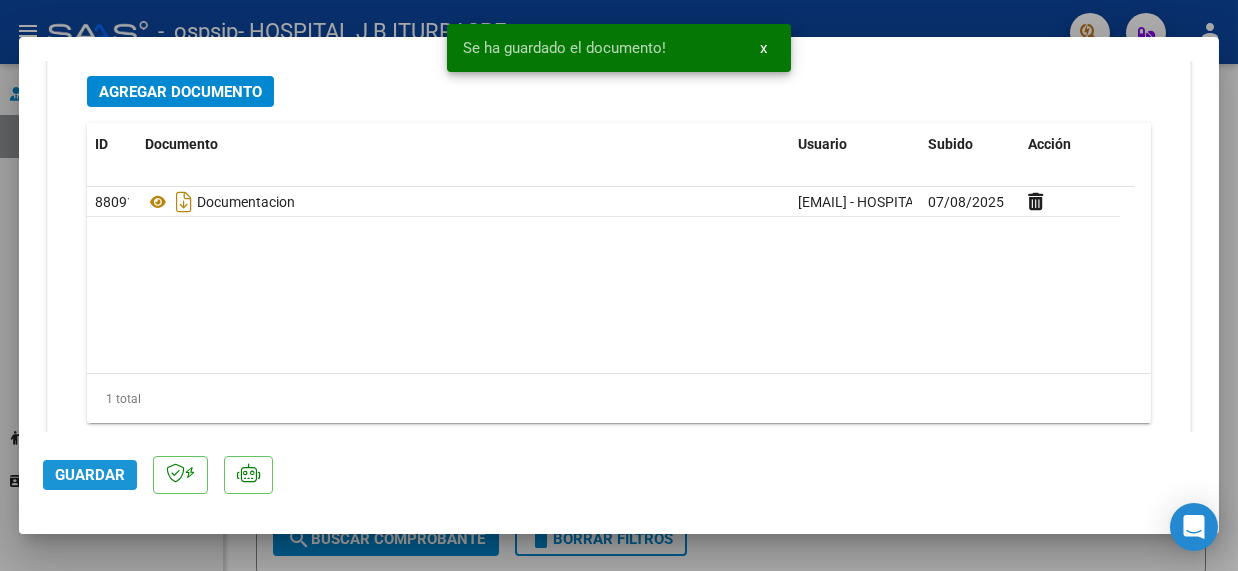 click on "Guardar" 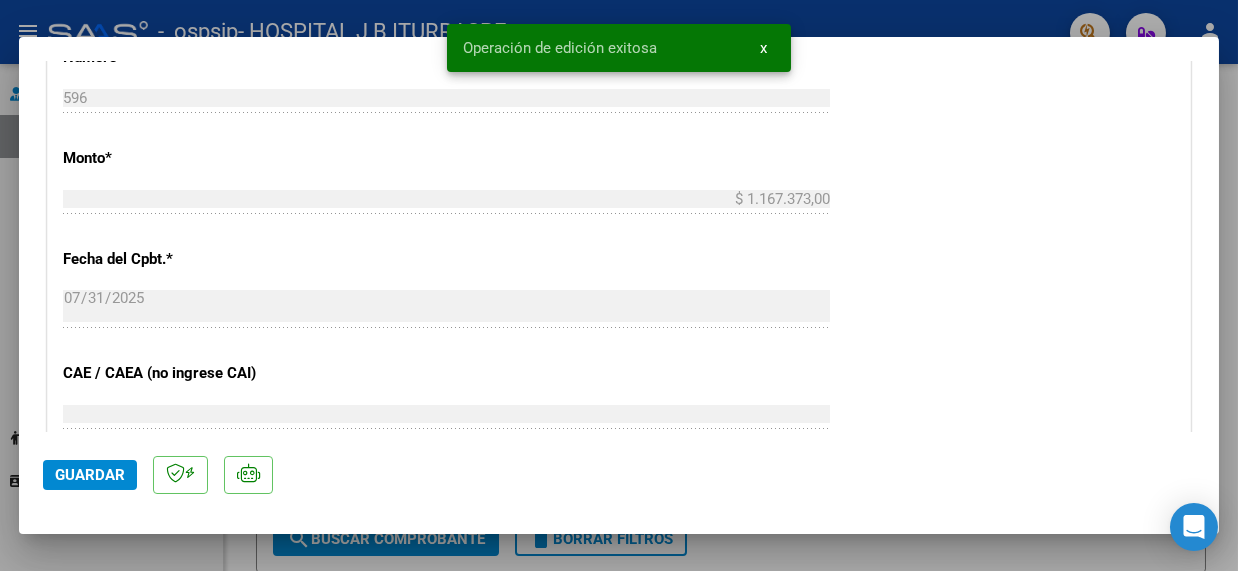 scroll, scrollTop: 600, scrollLeft: 0, axis: vertical 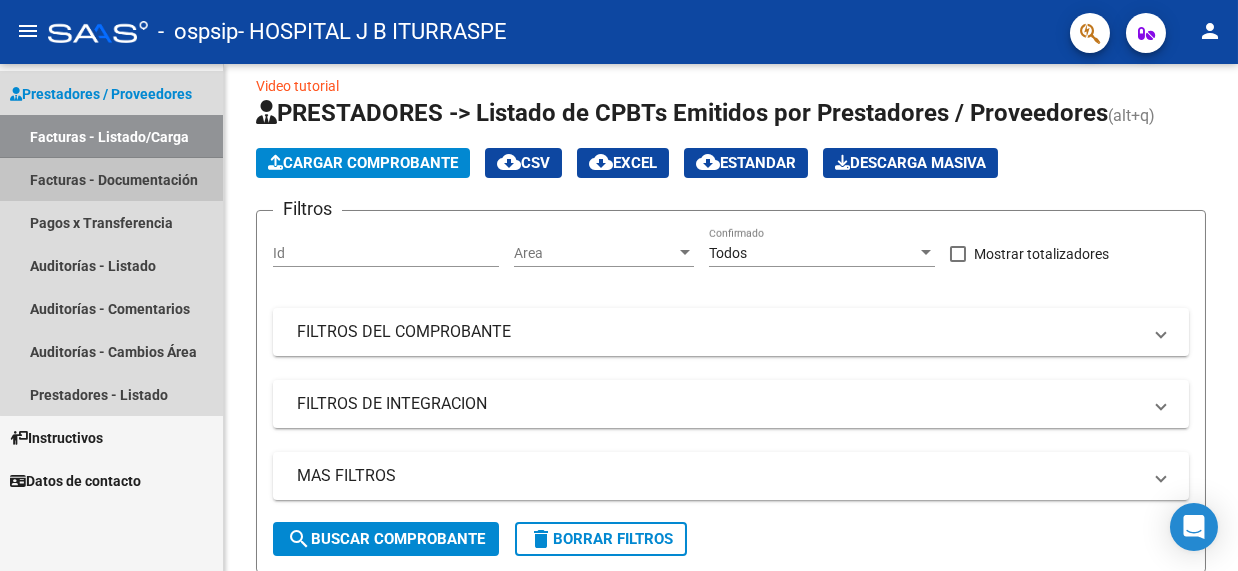click on "Facturas - Documentación" at bounding box center (111, 179) 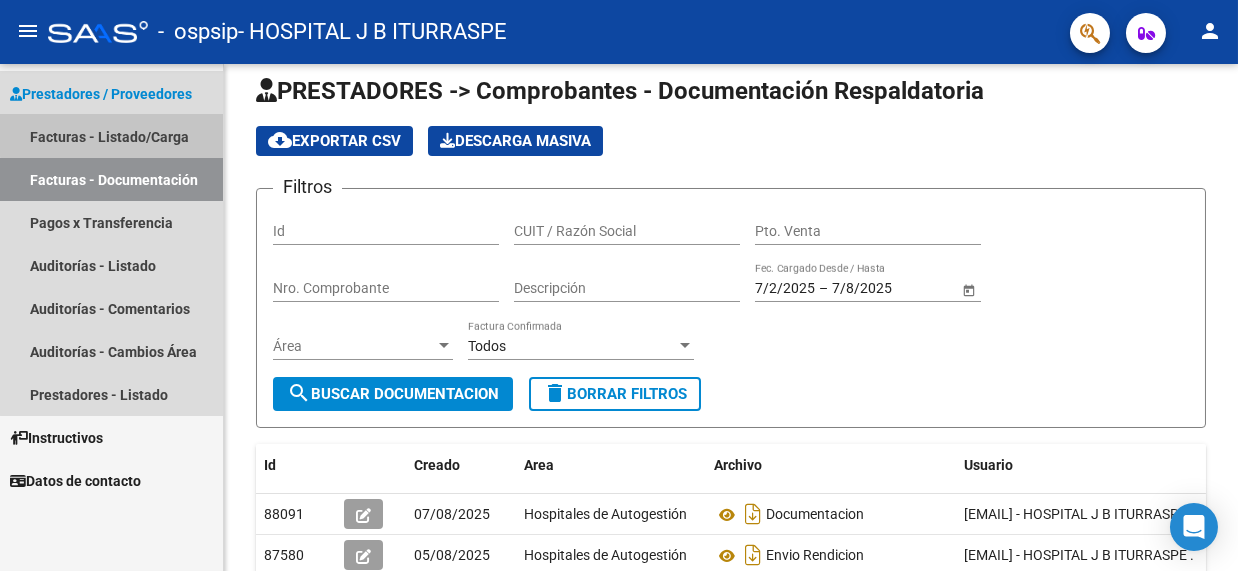 click on "Facturas - Listado/Carga" at bounding box center [111, 136] 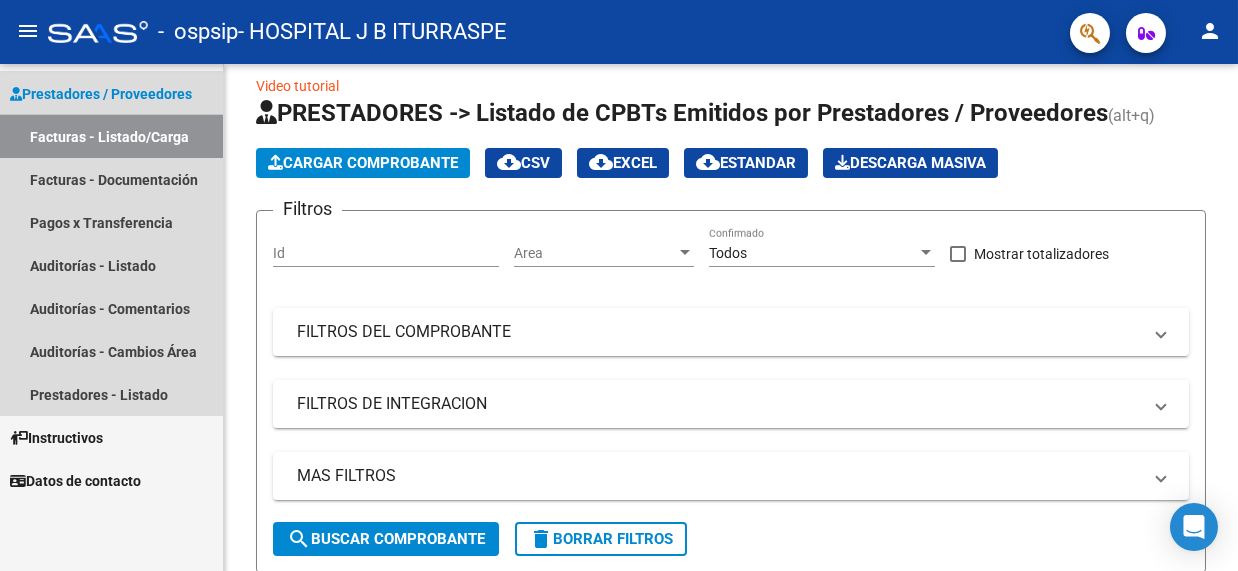 click on "Facturas - Listado/Carga" at bounding box center [111, 136] 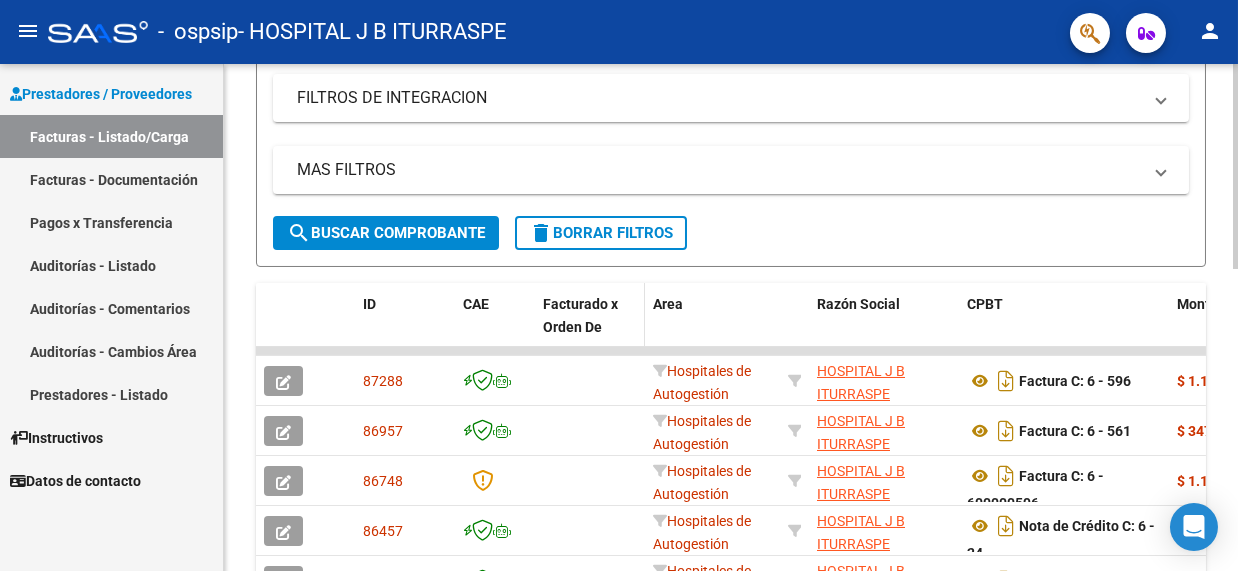 scroll, scrollTop: 422, scrollLeft: 0, axis: vertical 